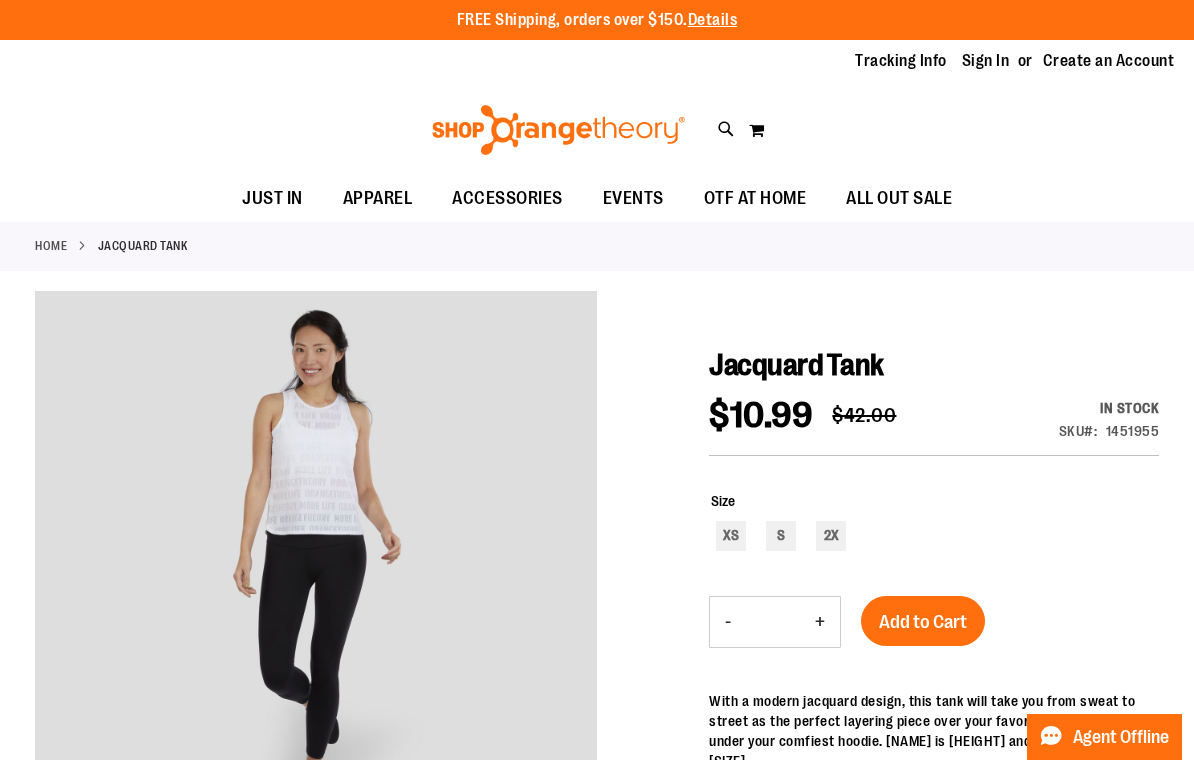 scroll, scrollTop: 0, scrollLeft: 0, axis: both 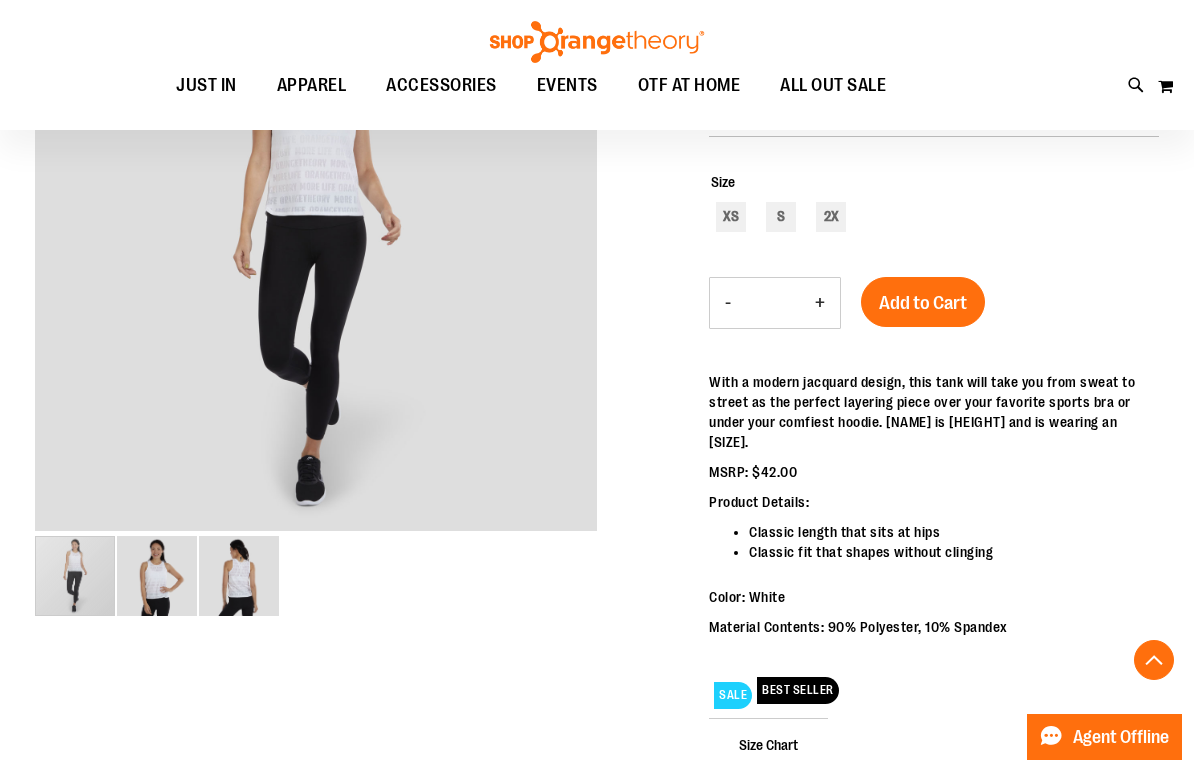 click at bounding box center [157, 576] 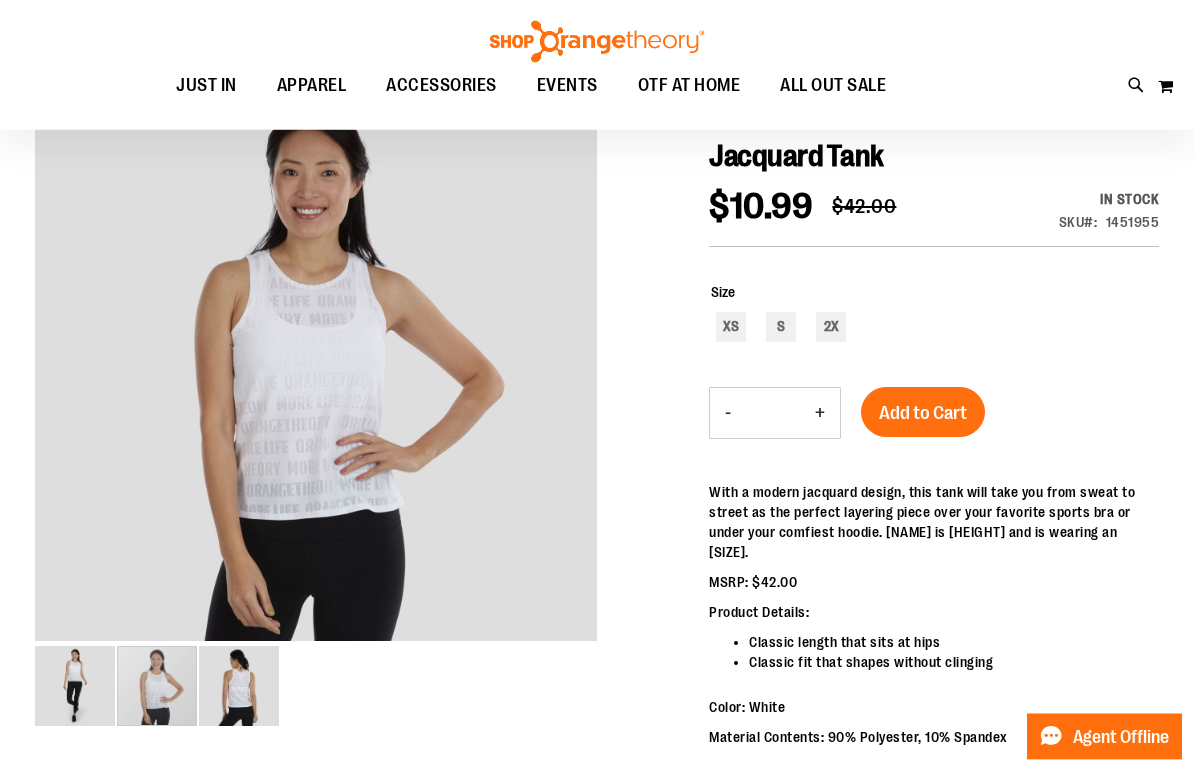 scroll, scrollTop: 208, scrollLeft: 0, axis: vertical 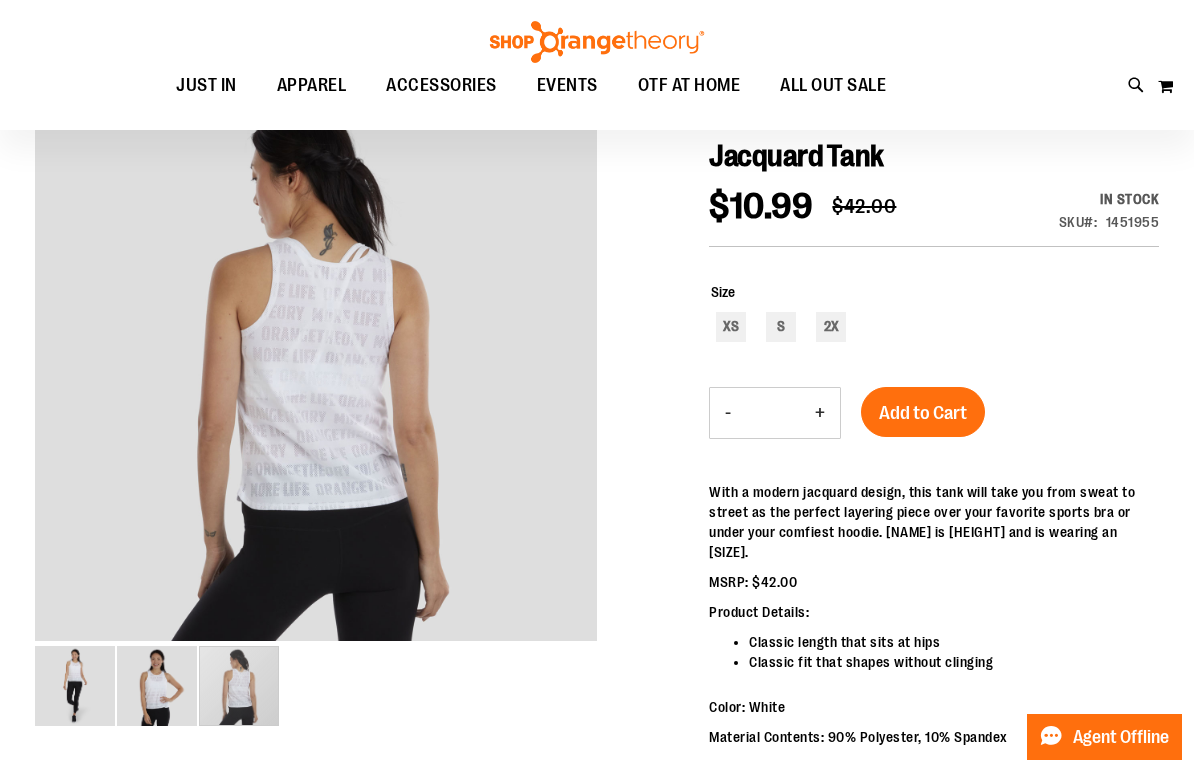 click at bounding box center [239, 686] 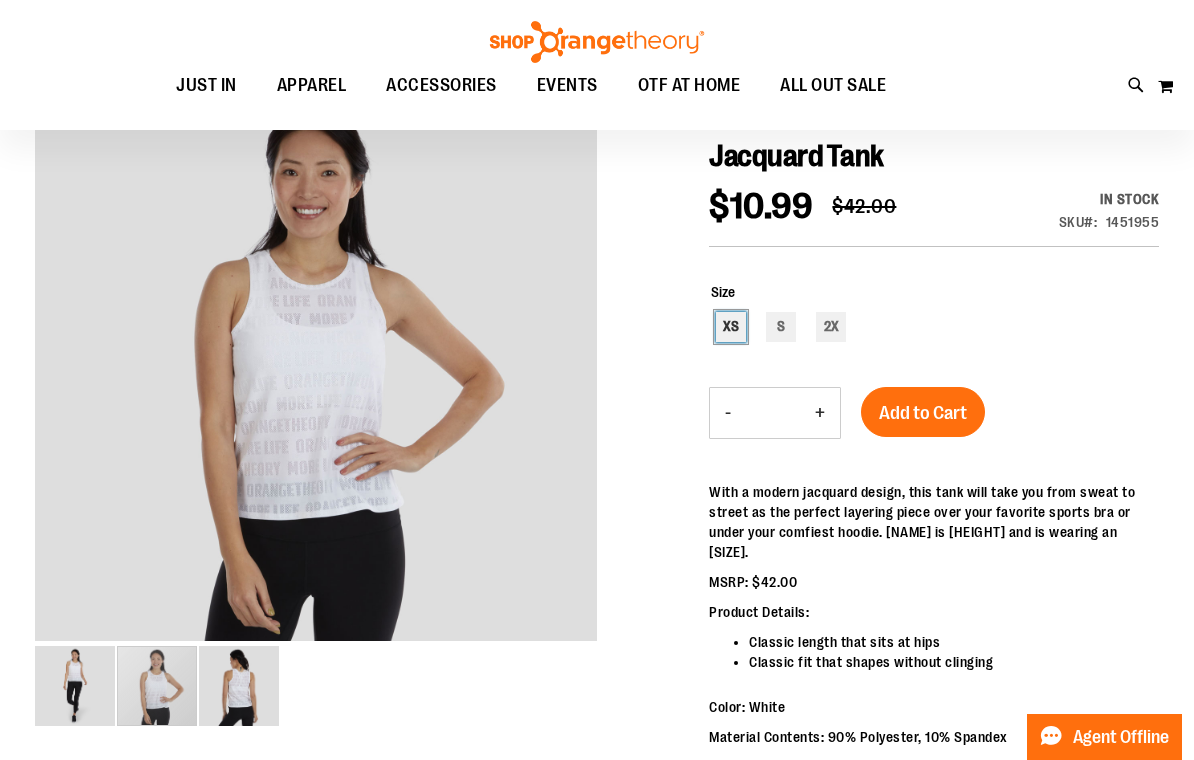 click on "XS" at bounding box center (731, 327) 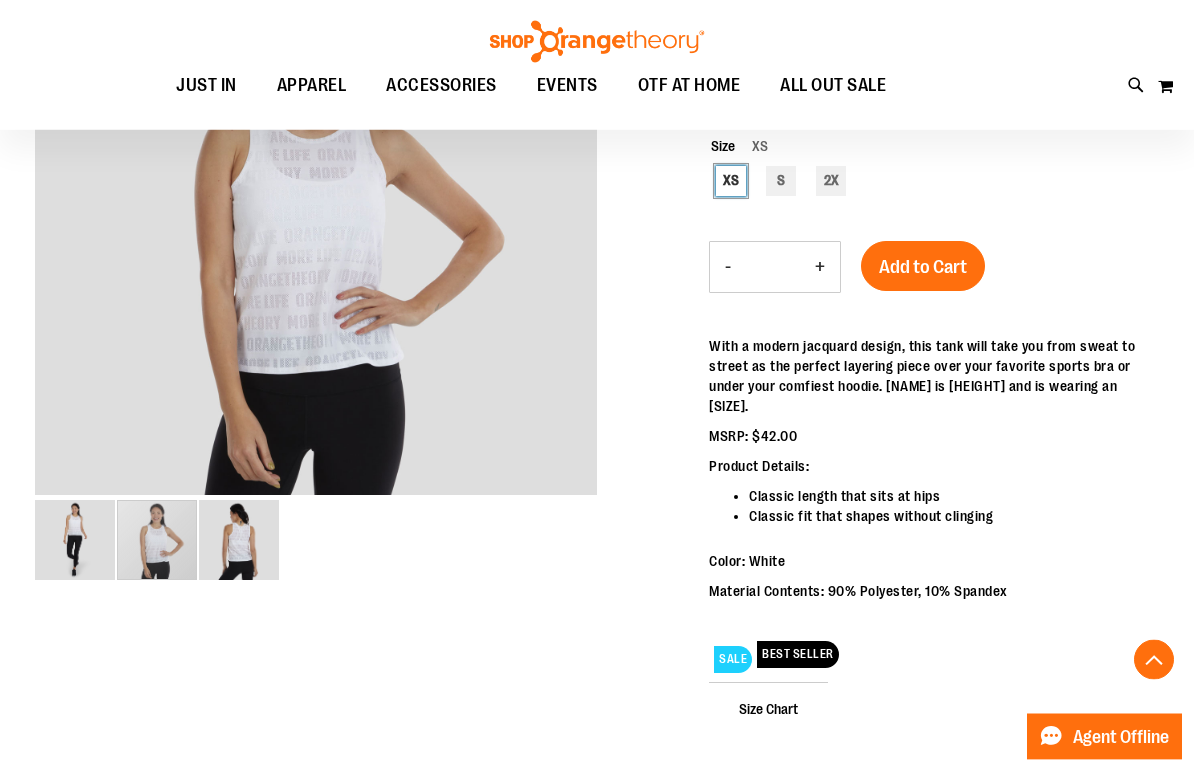 scroll, scrollTop: 354, scrollLeft: 0, axis: vertical 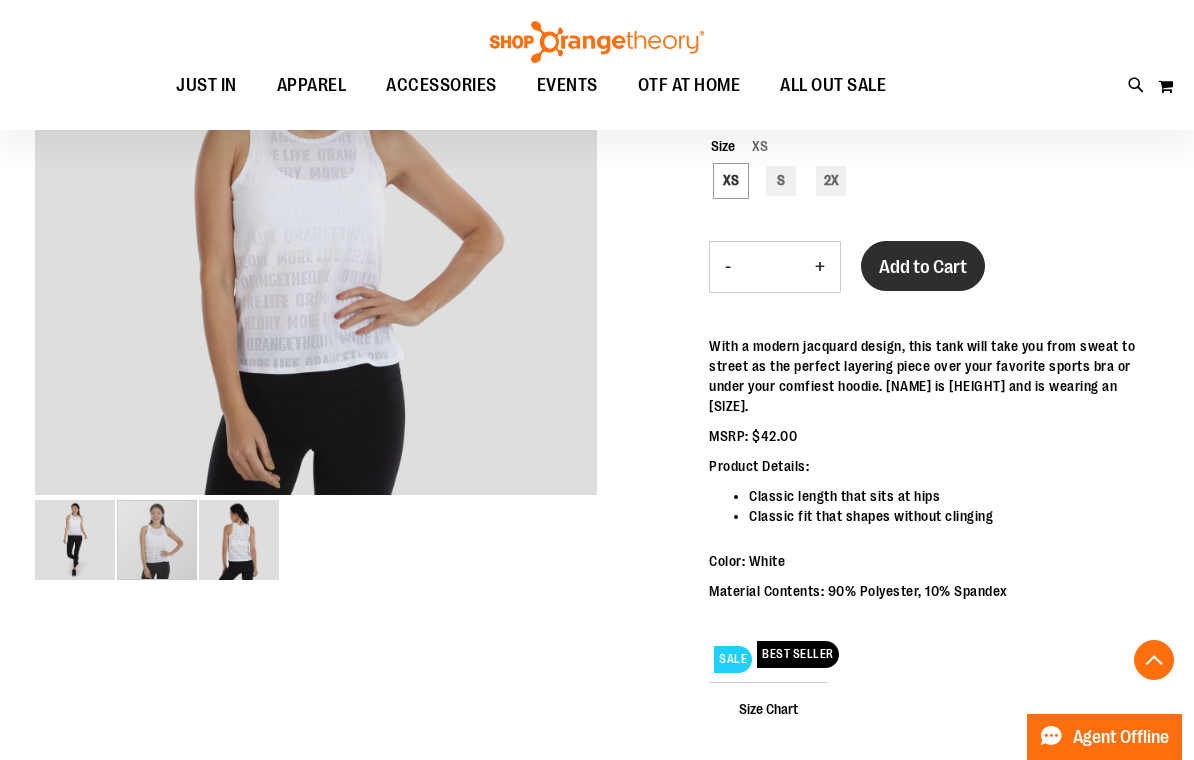 click on "Add to Cart" at bounding box center [923, 267] 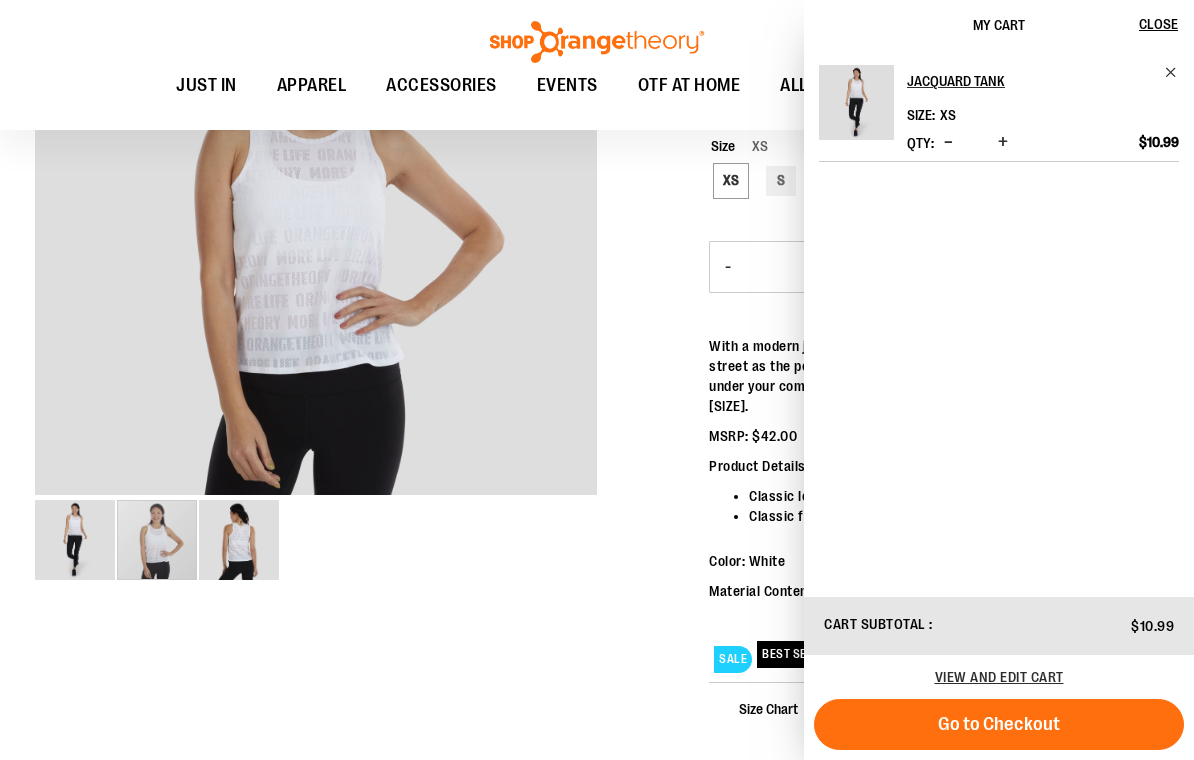 click at bounding box center [316, 540] 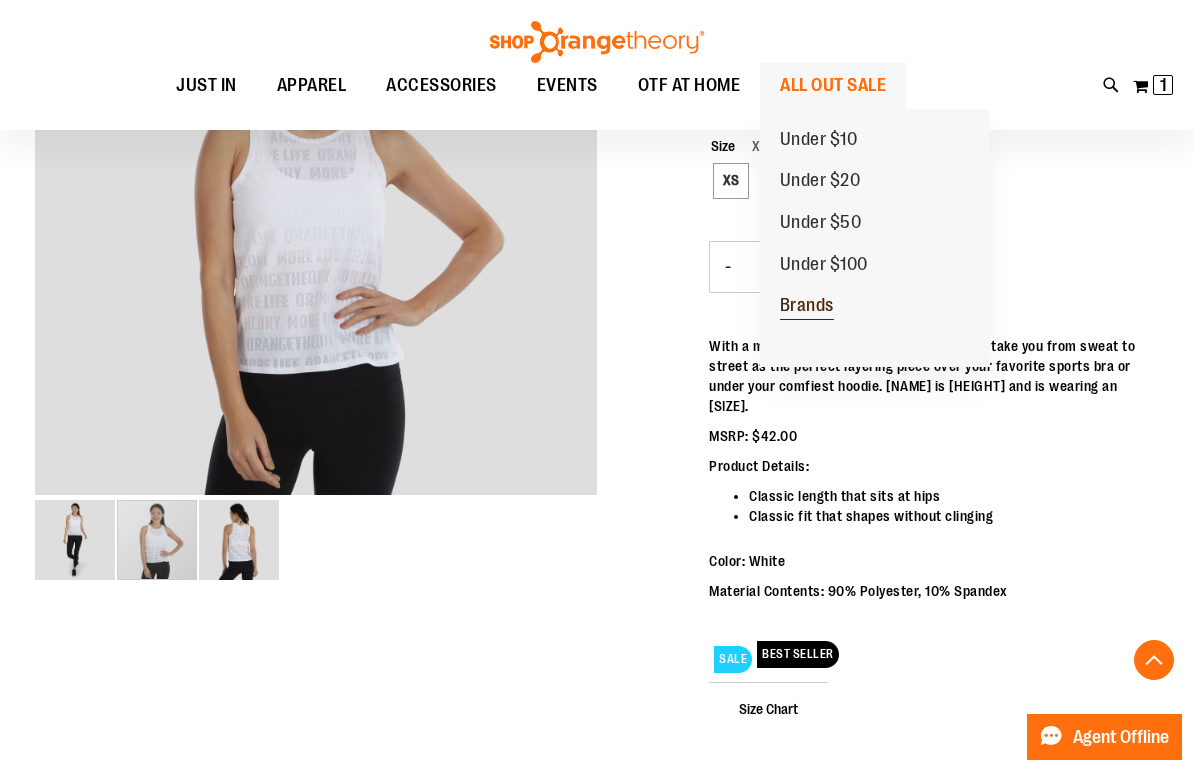 click on "Brands" at bounding box center (807, 306) 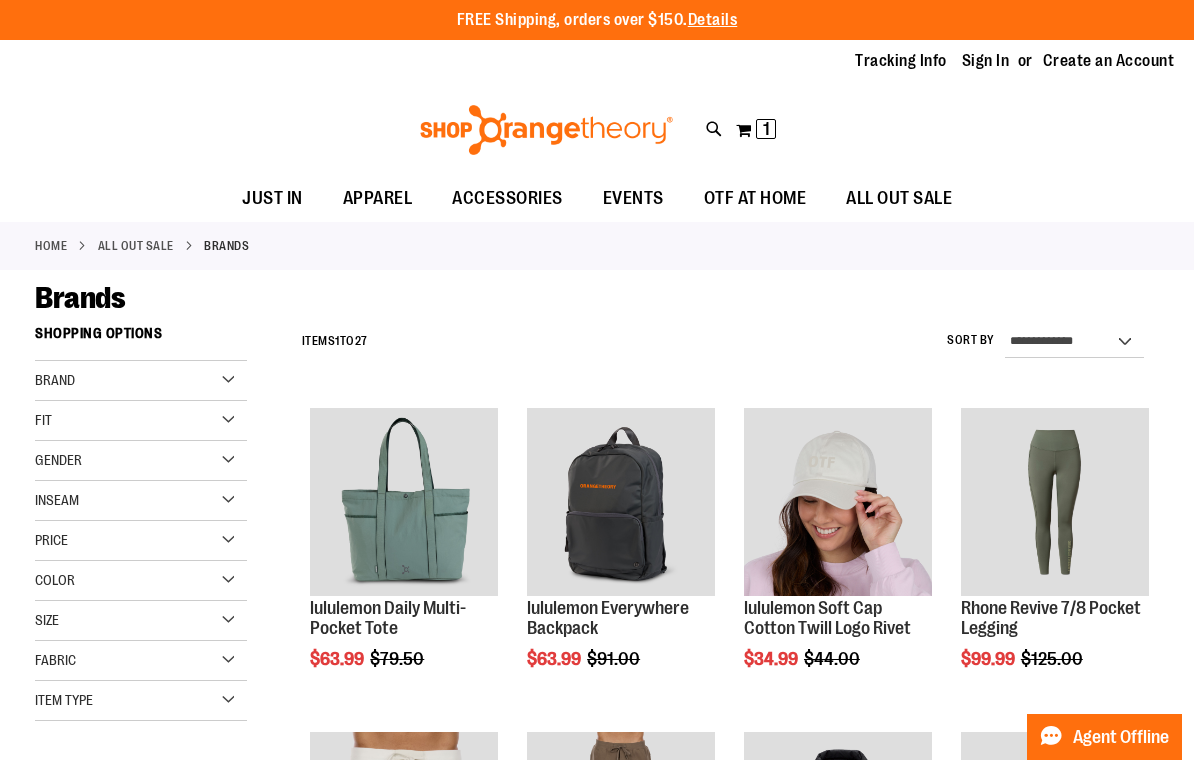 scroll, scrollTop: 0, scrollLeft: 0, axis: both 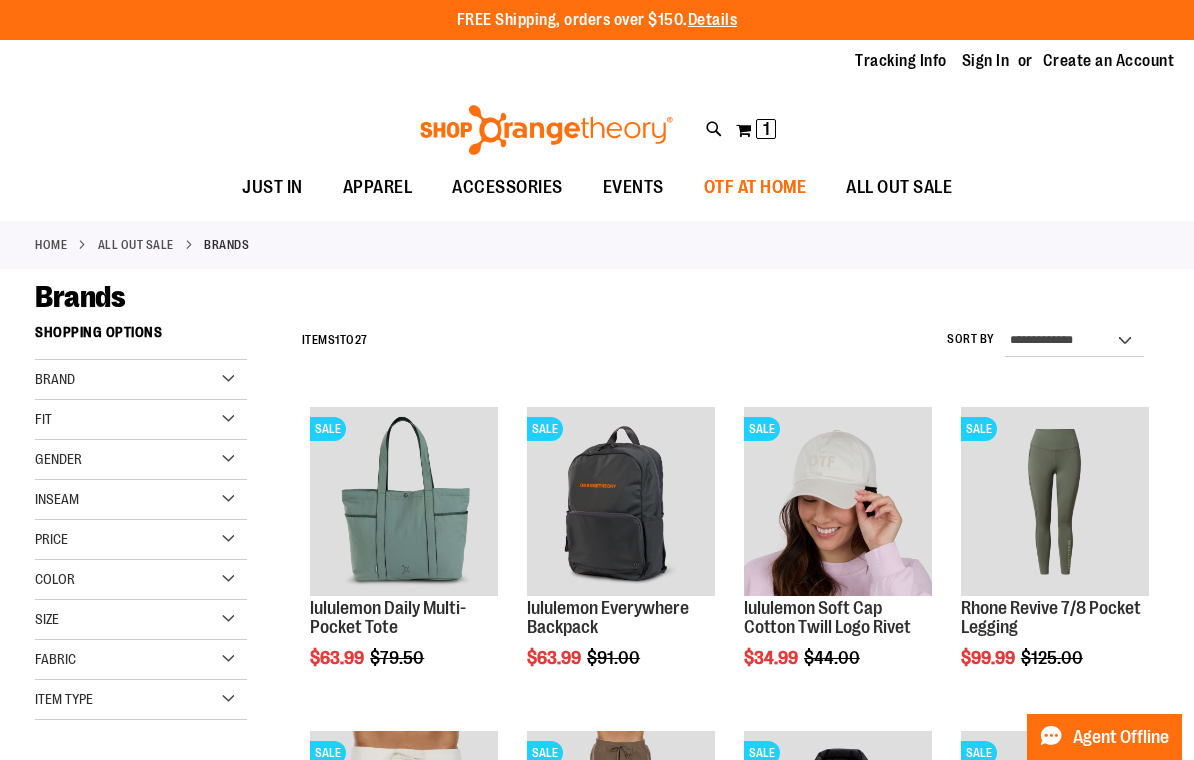 click on "OTF AT HOME" at bounding box center [755, 187] 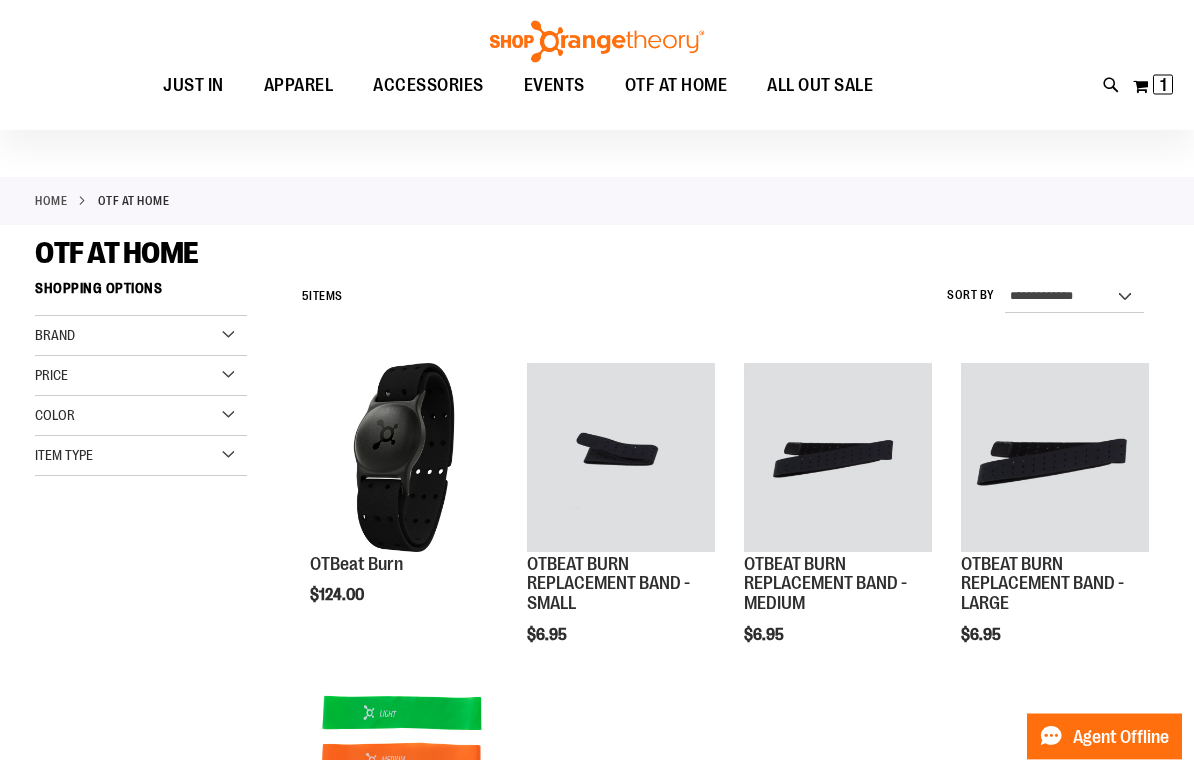 scroll, scrollTop: 0, scrollLeft: 0, axis: both 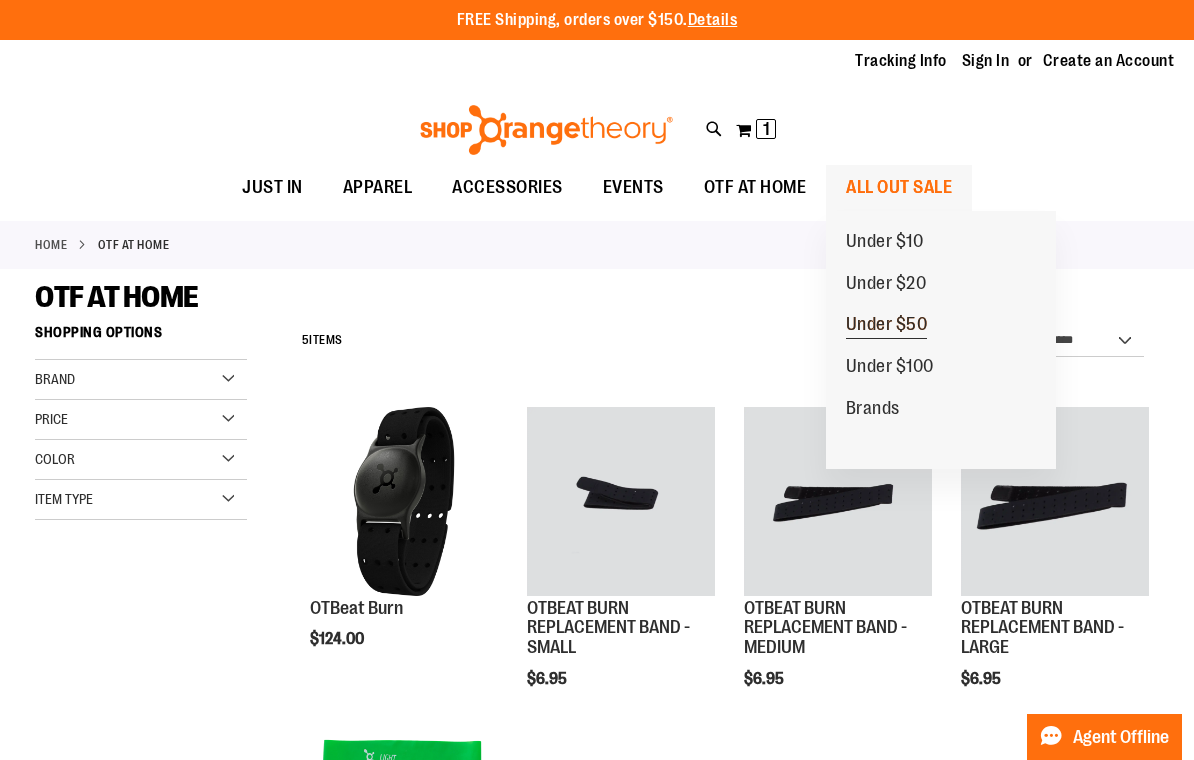 click on "Under $50" at bounding box center (887, 326) 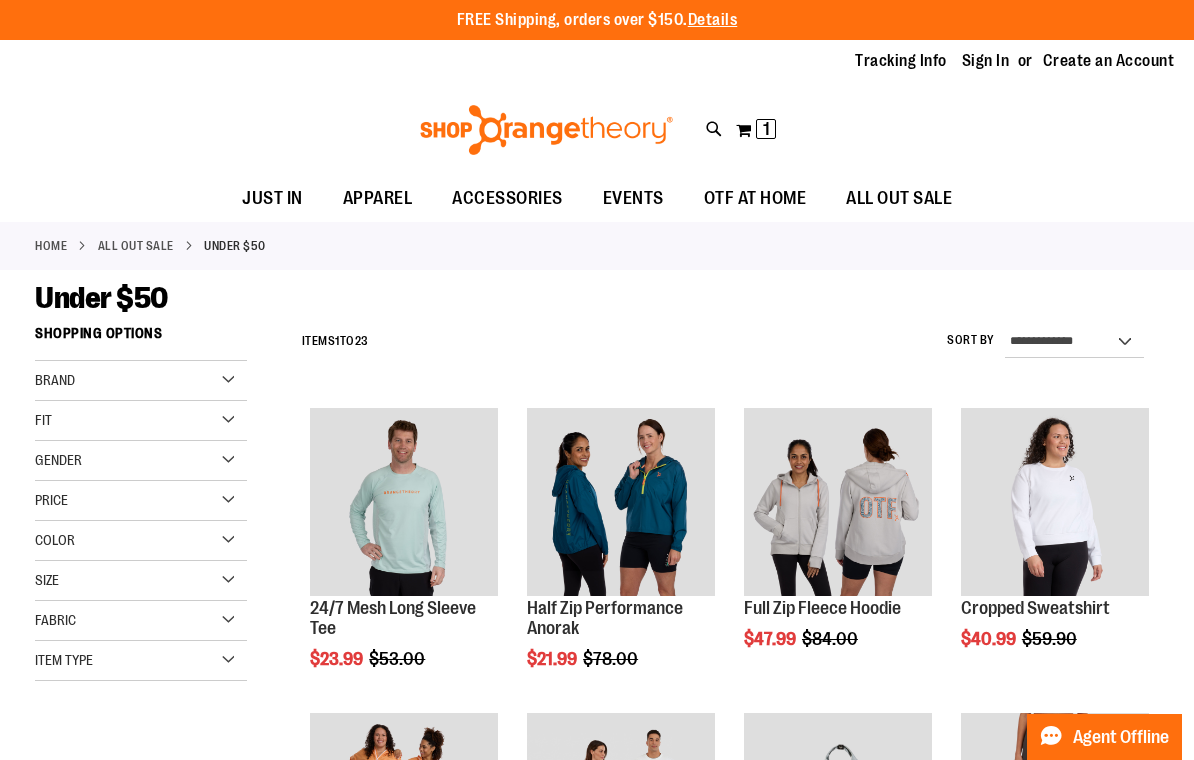 scroll, scrollTop: 0, scrollLeft: 0, axis: both 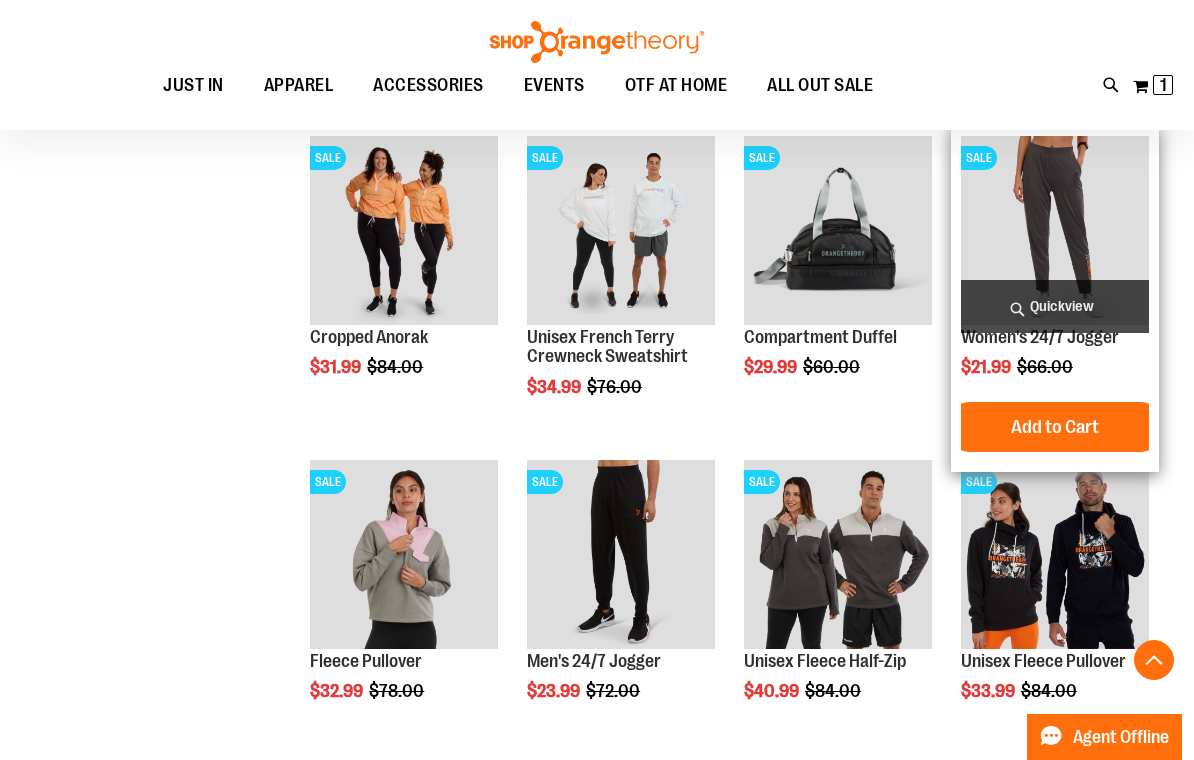 click at bounding box center [1055, 230] 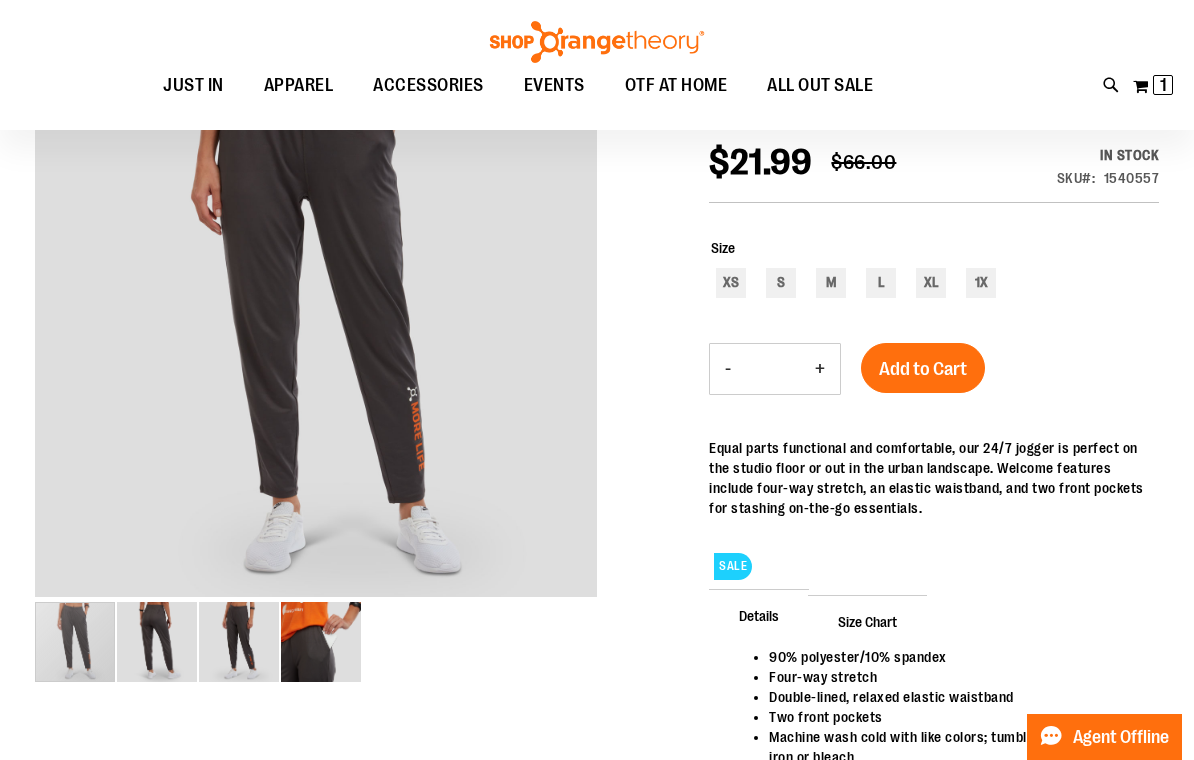 scroll, scrollTop: 43, scrollLeft: 0, axis: vertical 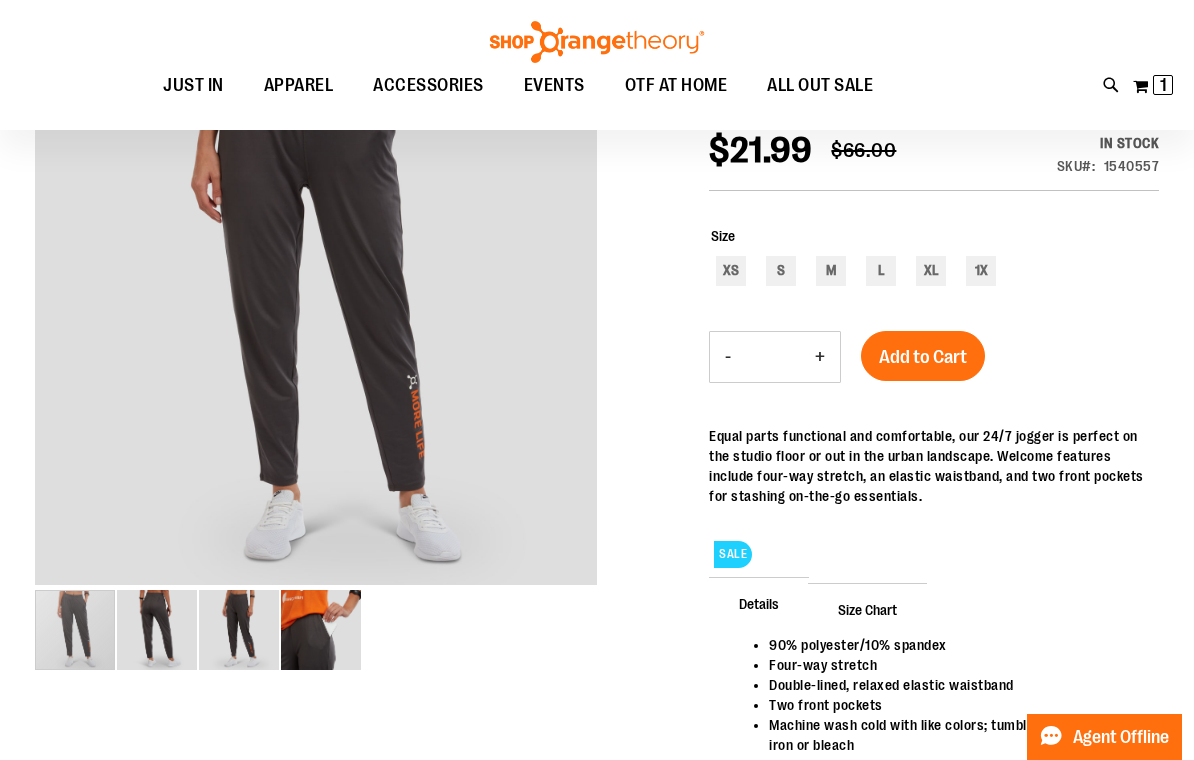 click at bounding box center [321, 630] 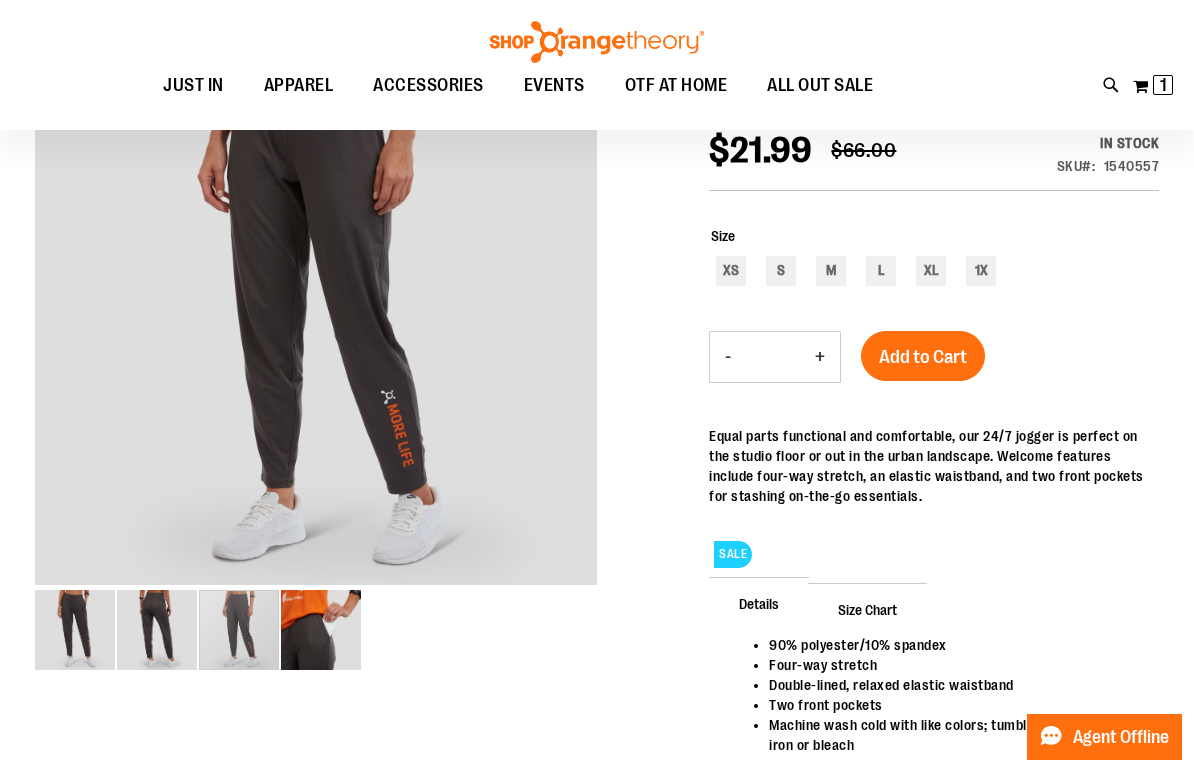 click at bounding box center [239, 630] 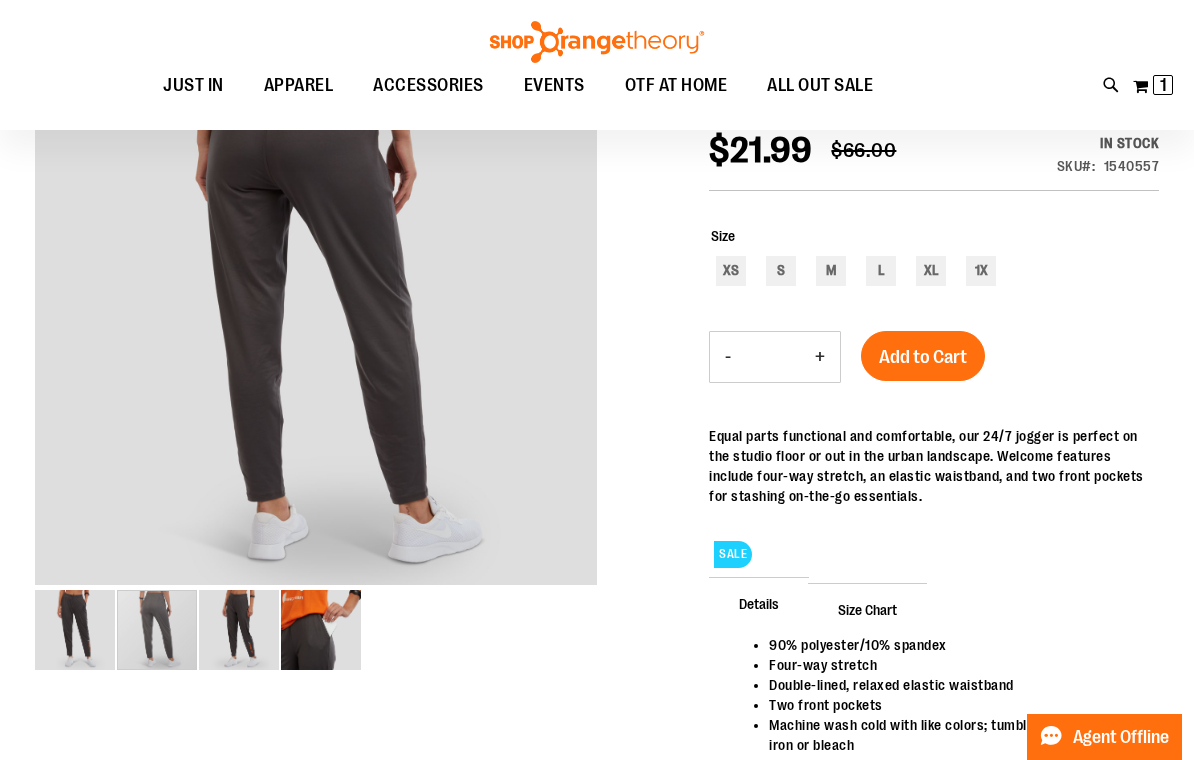 click at bounding box center [157, 630] 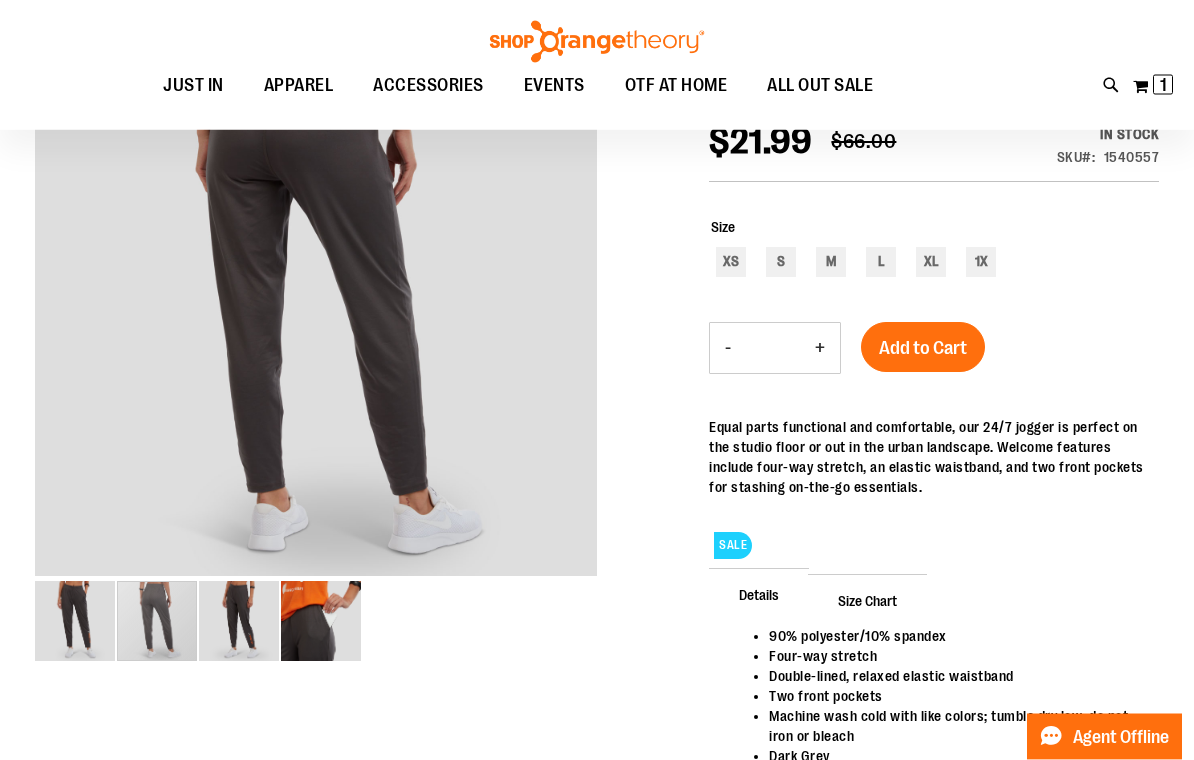 scroll, scrollTop: 51, scrollLeft: 0, axis: vertical 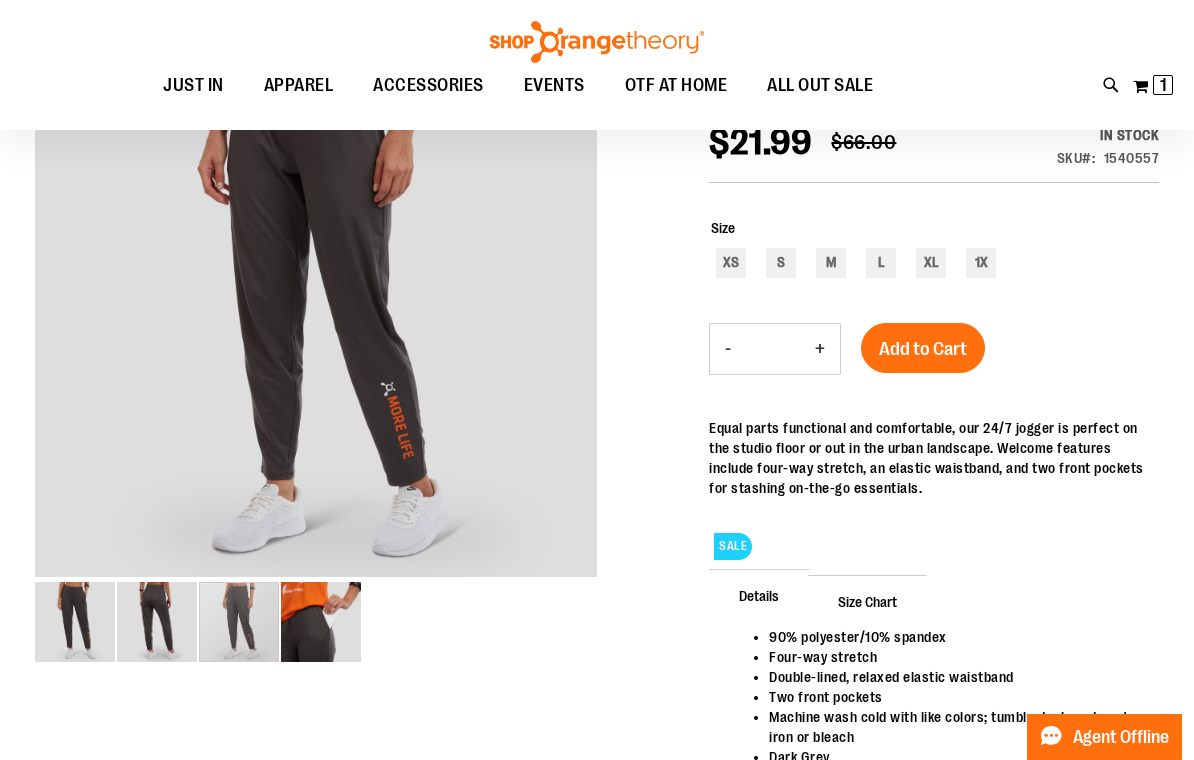 click at bounding box center (239, 622) 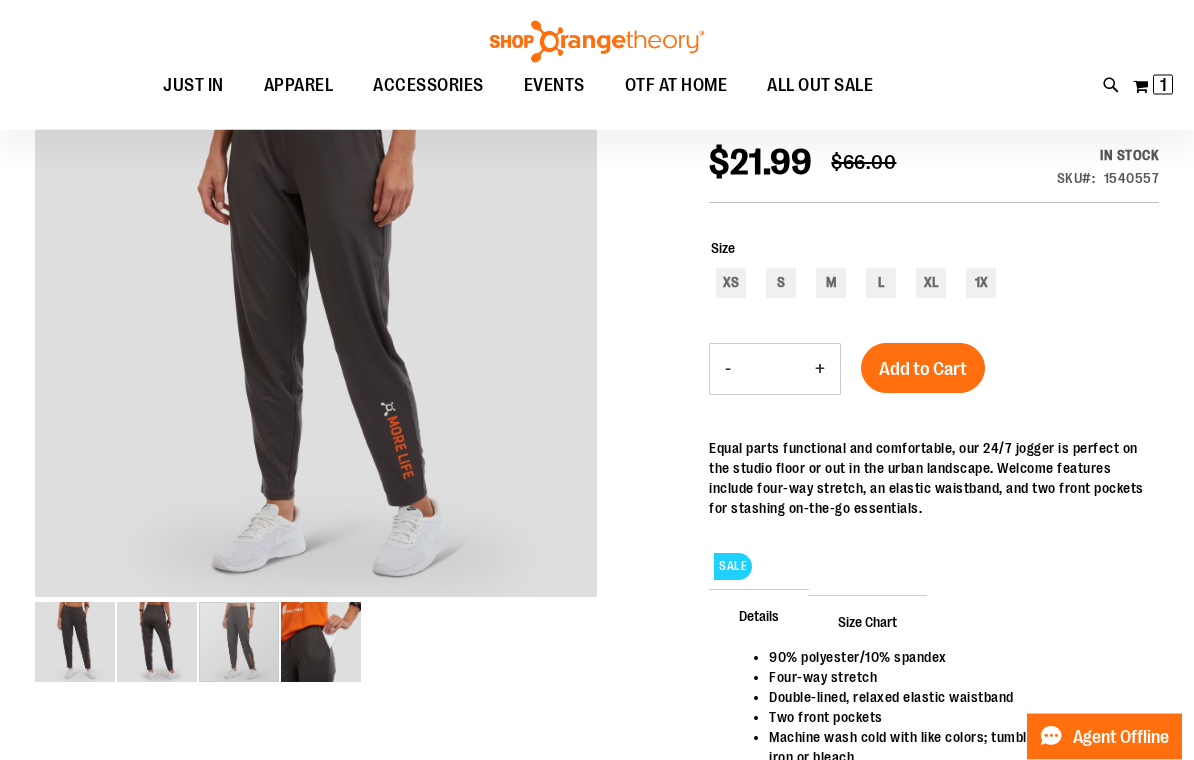 scroll, scrollTop: 31, scrollLeft: 0, axis: vertical 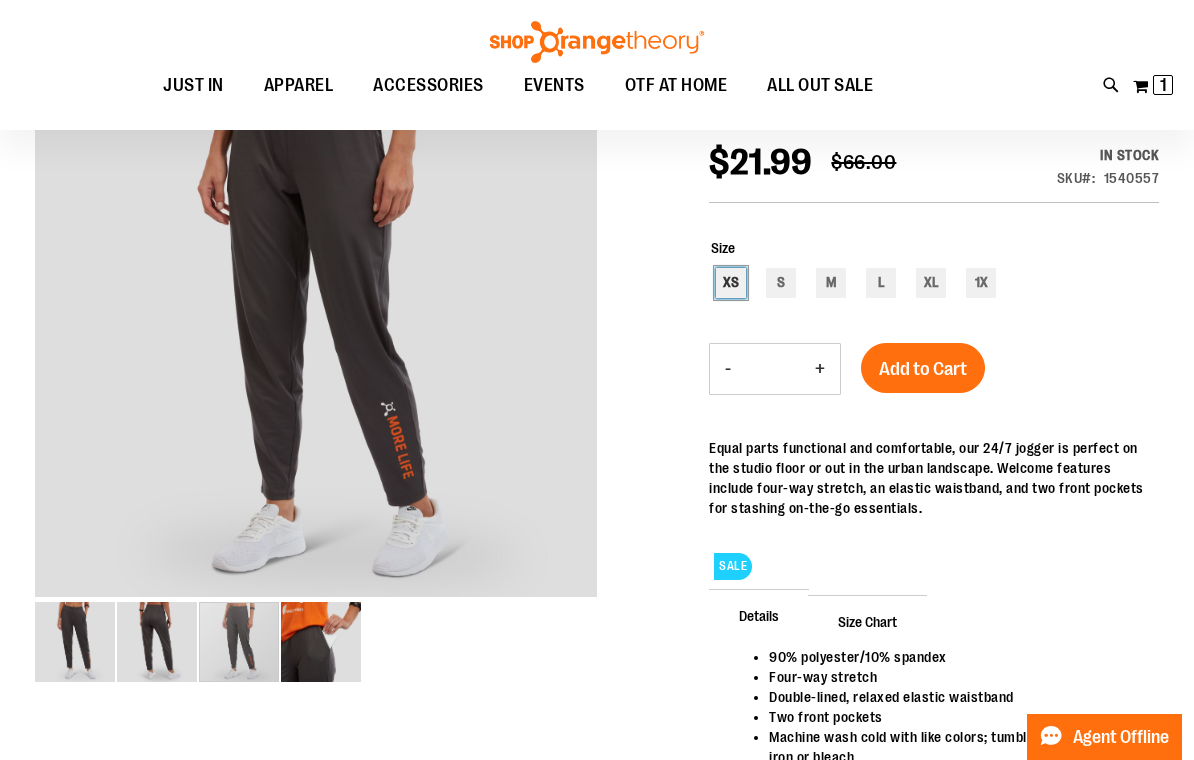 click on "XS" at bounding box center [731, 283] 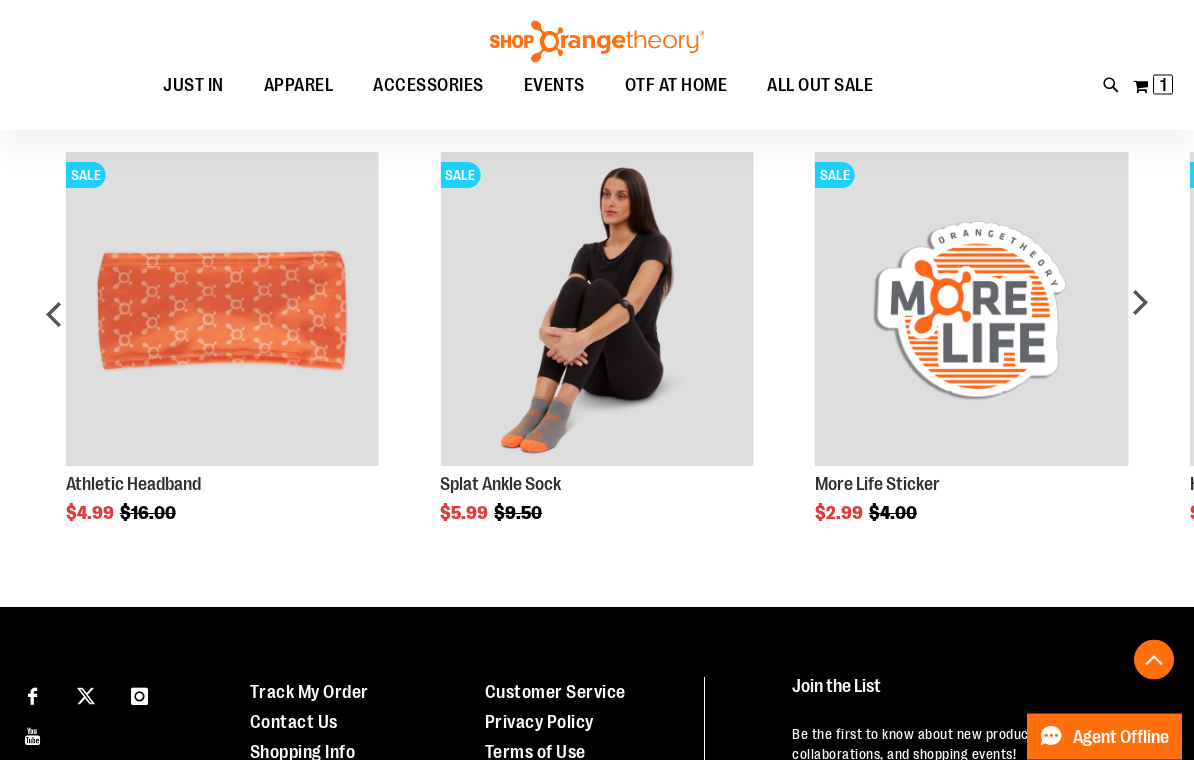 scroll, scrollTop: 866, scrollLeft: 0, axis: vertical 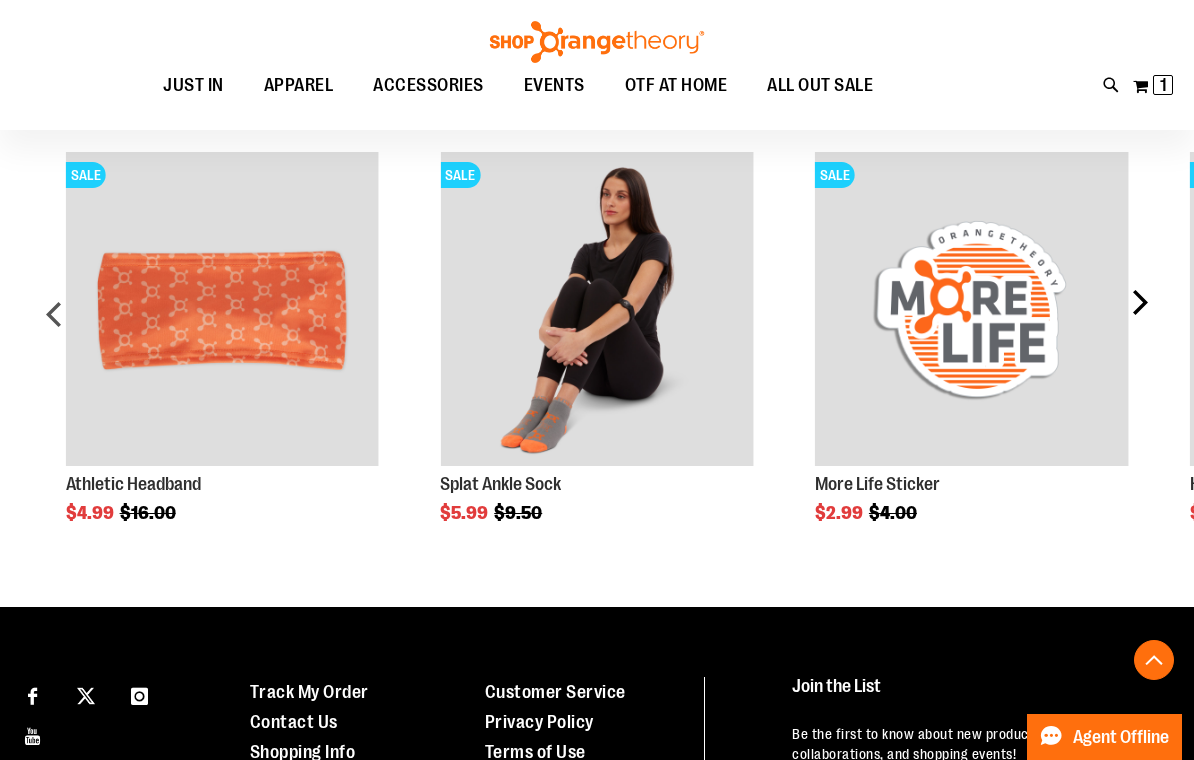click on "next" at bounding box center (1139, 321) 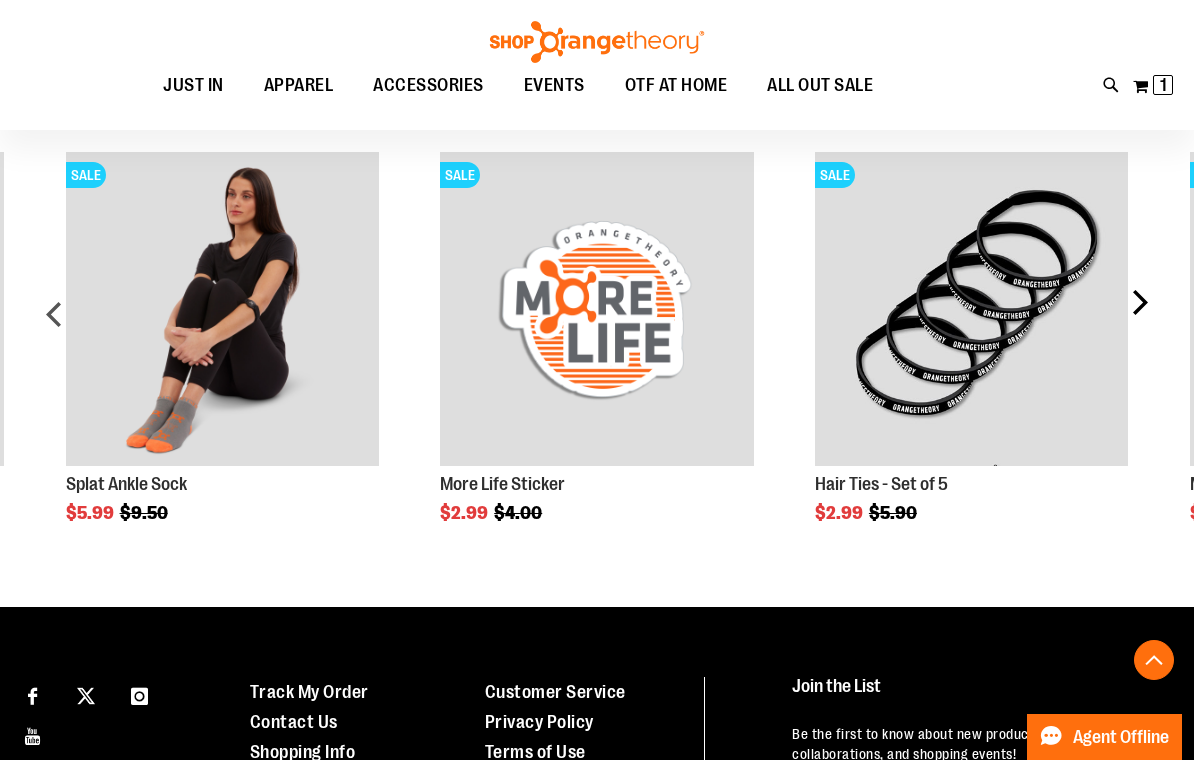 click on "next" at bounding box center [1139, 321] 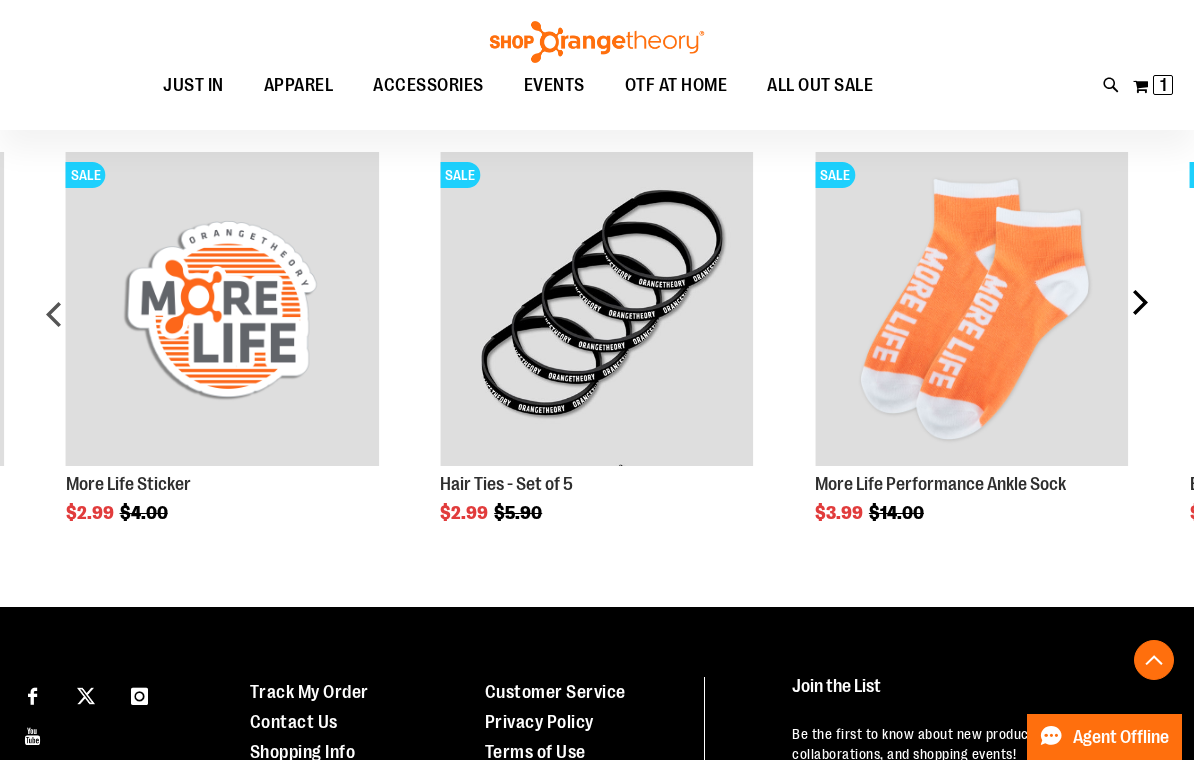 click on "next" at bounding box center [1139, 321] 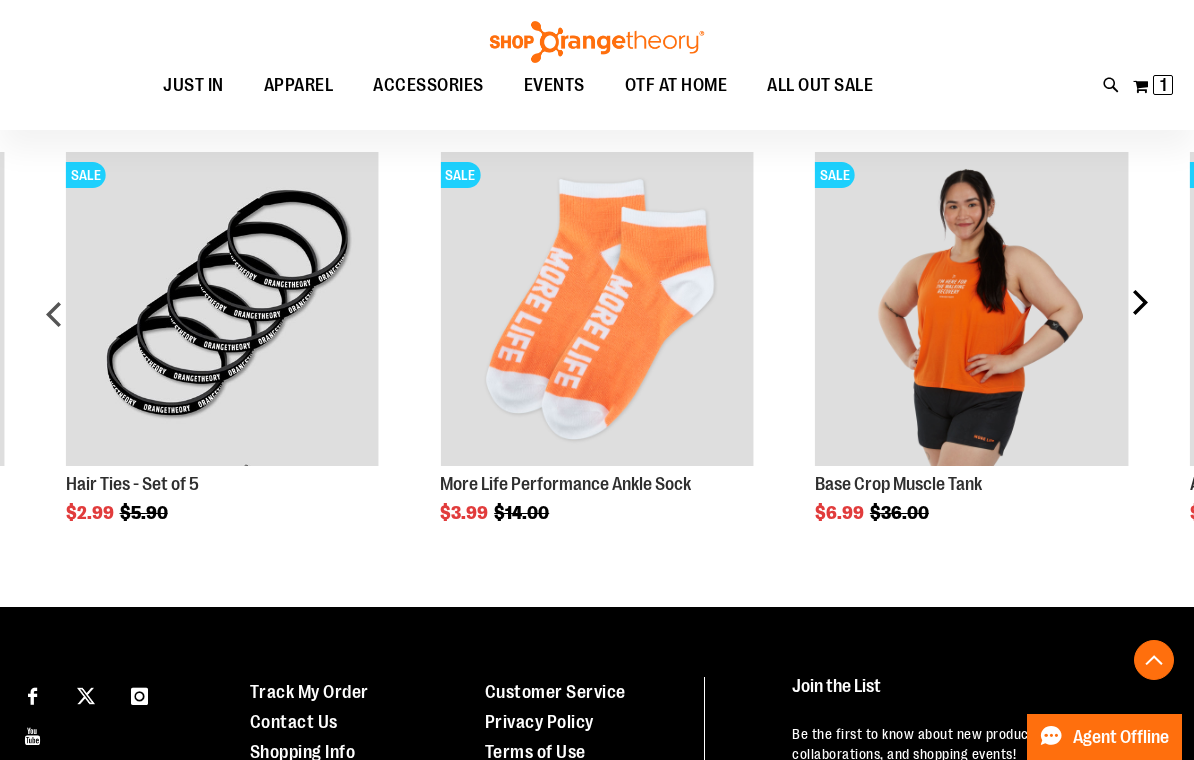 click on "next" at bounding box center (1139, 321) 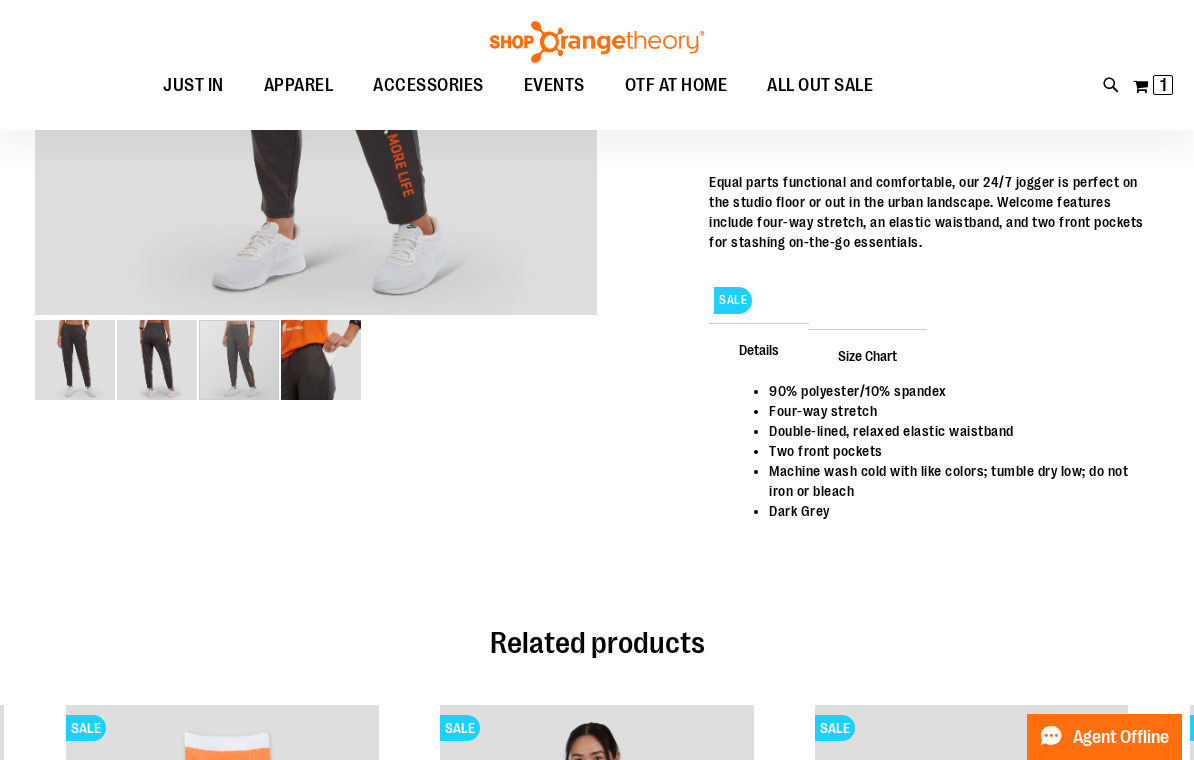 scroll, scrollTop: 0, scrollLeft: 0, axis: both 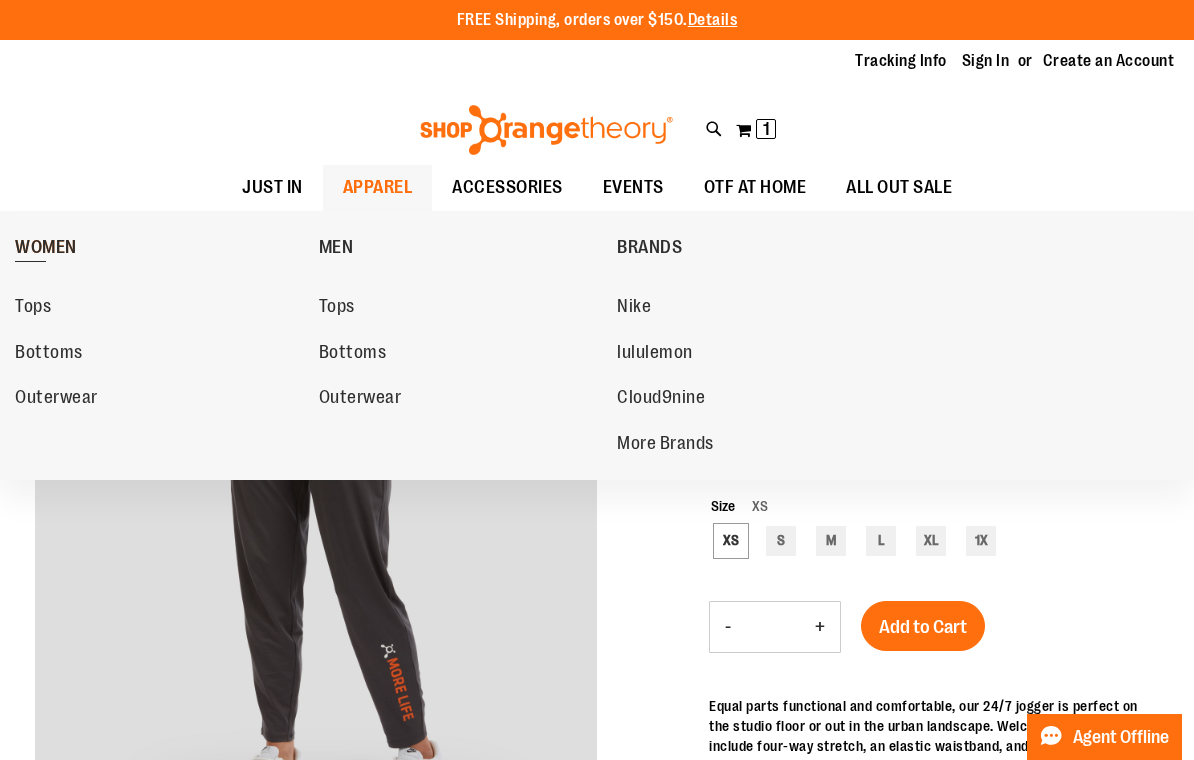 click on "WOMEN" at bounding box center (162, 247) 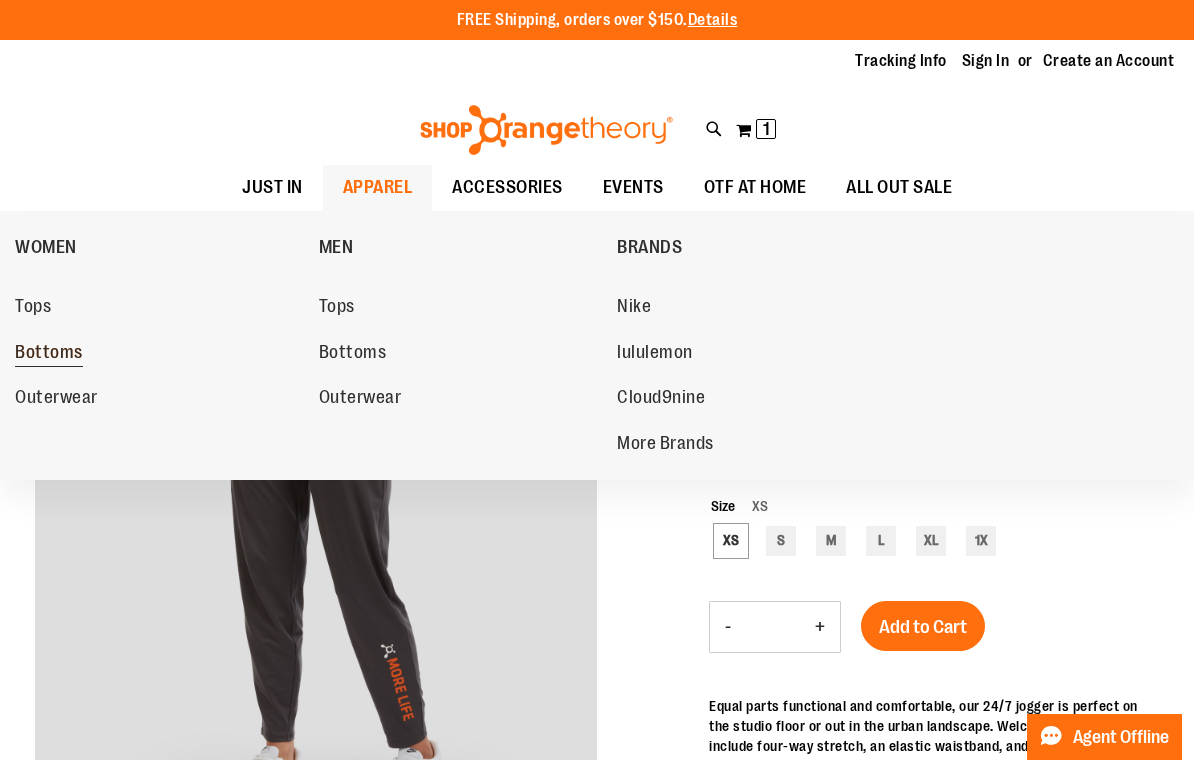 click on "Bottoms" at bounding box center (49, 354) 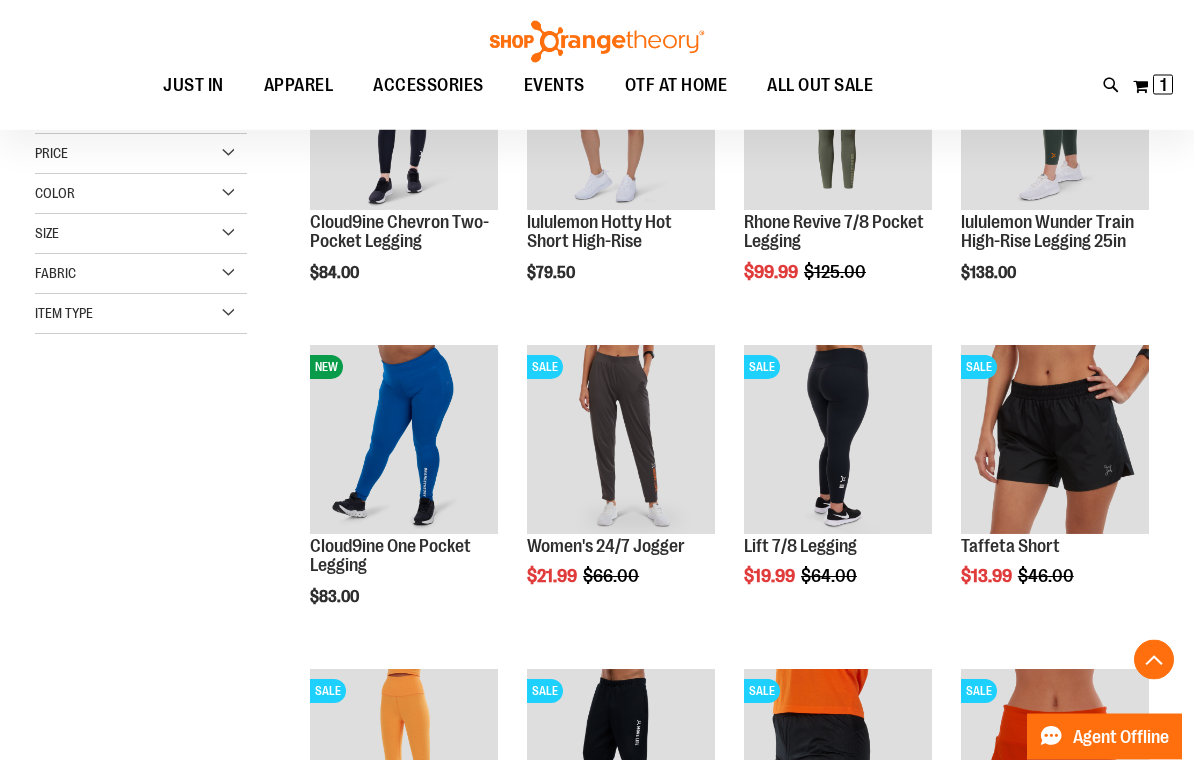 scroll, scrollTop: 387, scrollLeft: 0, axis: vertical 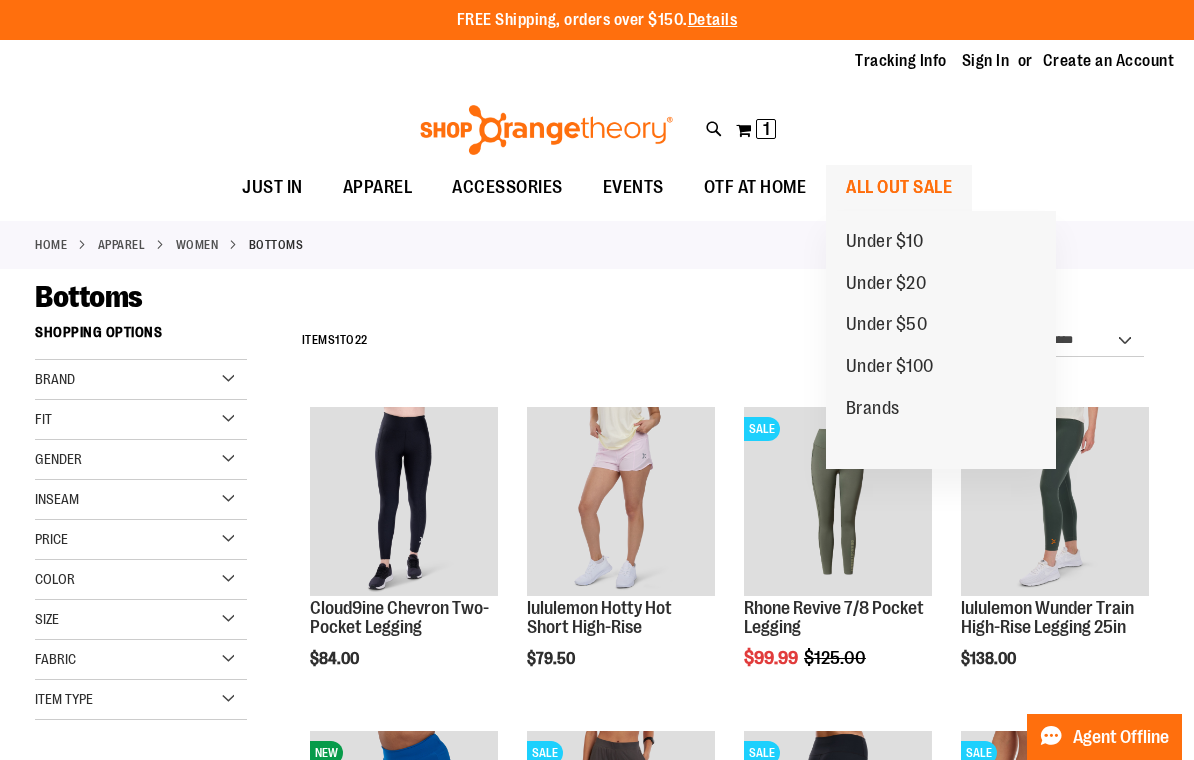 click on "ALL OUT SALE" at bounding box center (899, 187) 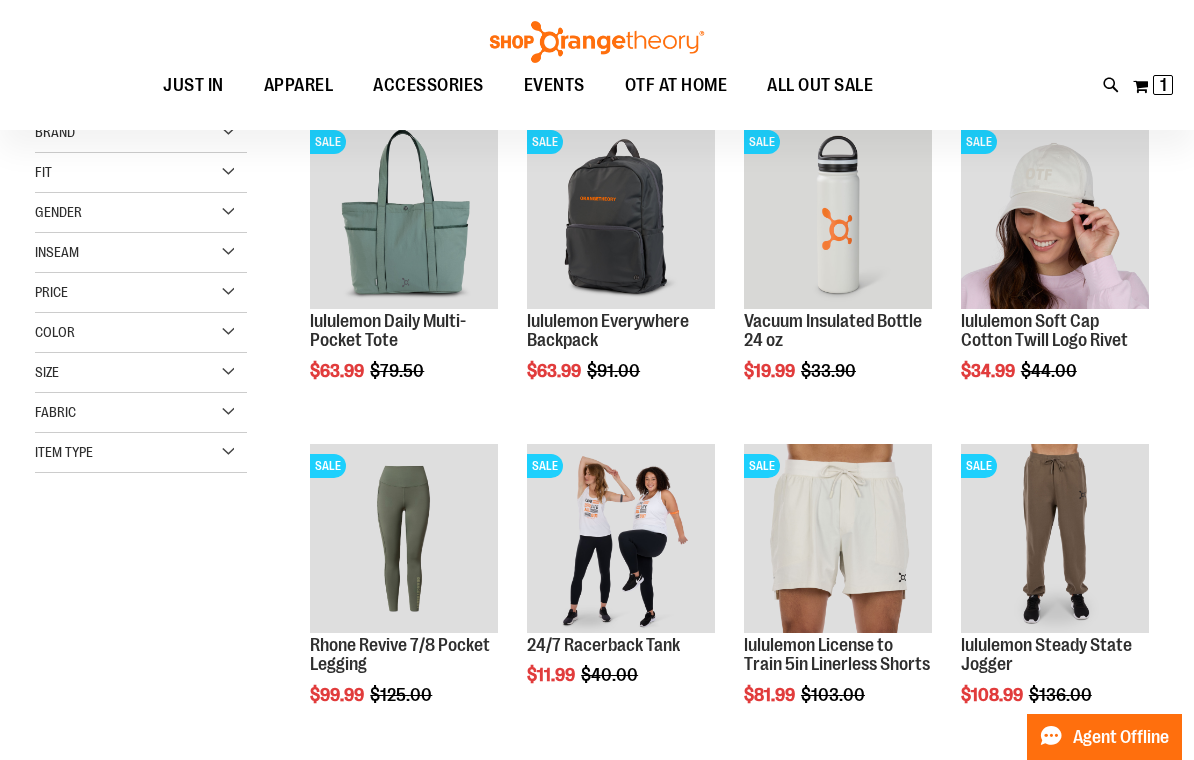 scroll, scrollTop: 286, scrollLeft: 0, axis: vertical 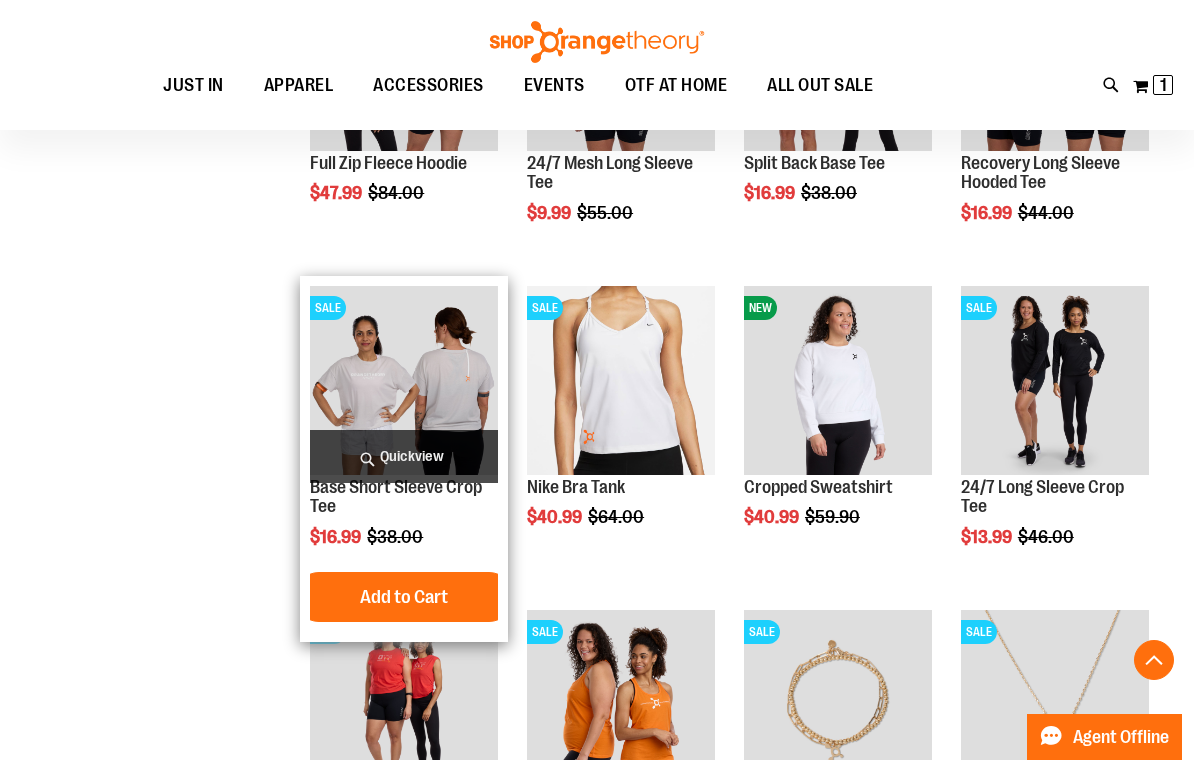 click on "Base Short Sleeve Crop Tee
$16.99
Regular Price
$38.00
Quickview" at bounding box center [404, 459] 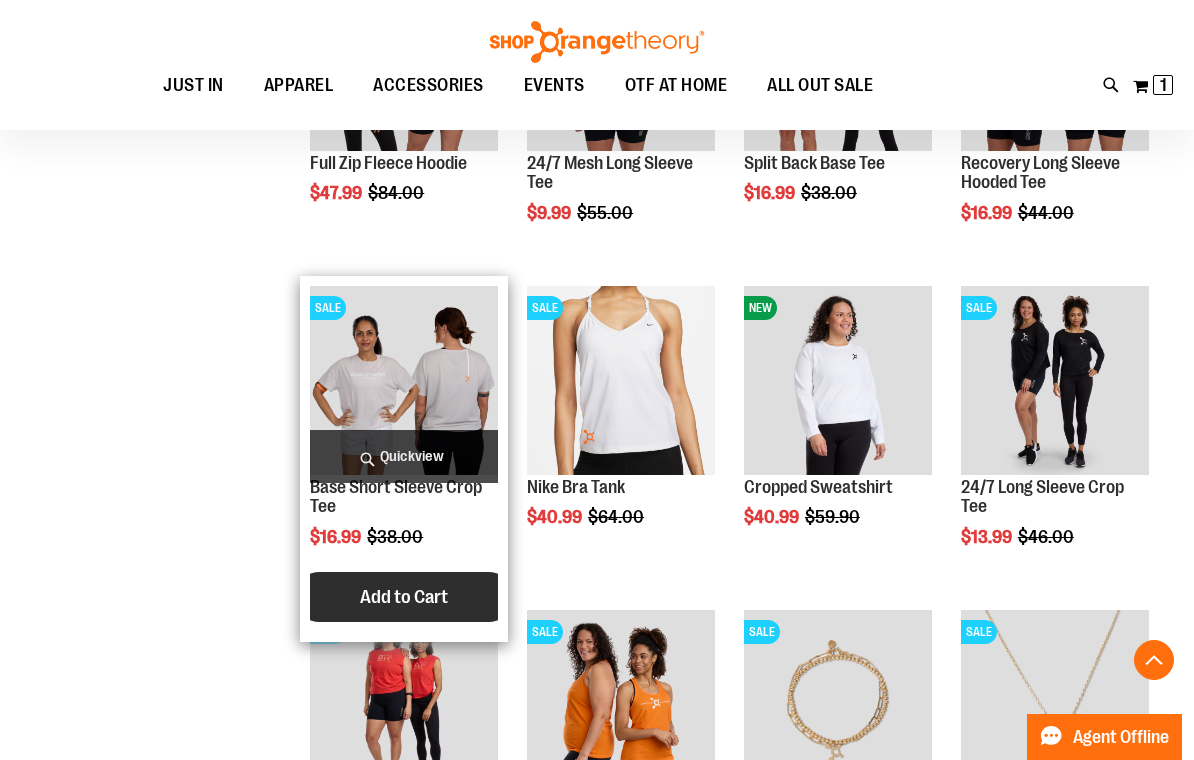 click on "Add to Cart" at bounding box center (404, 597) 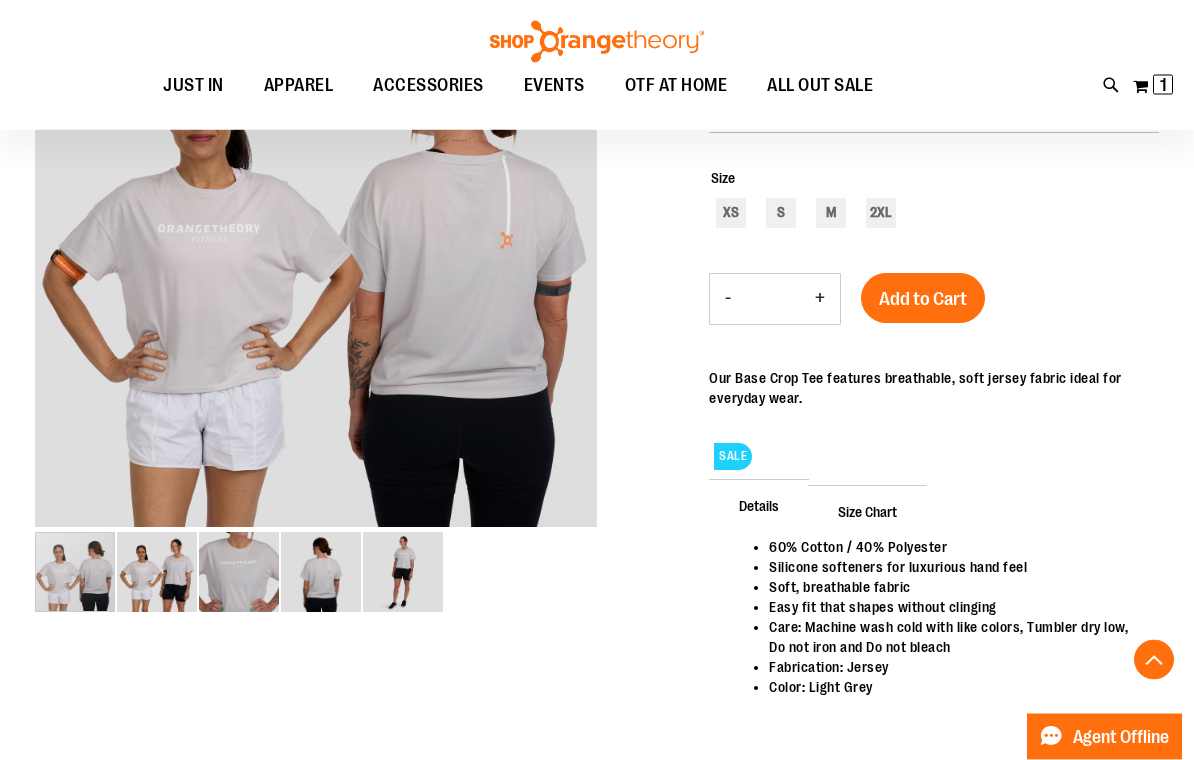 scroll, scrollTop: 375, scrollLeft: 0, axis: vertical 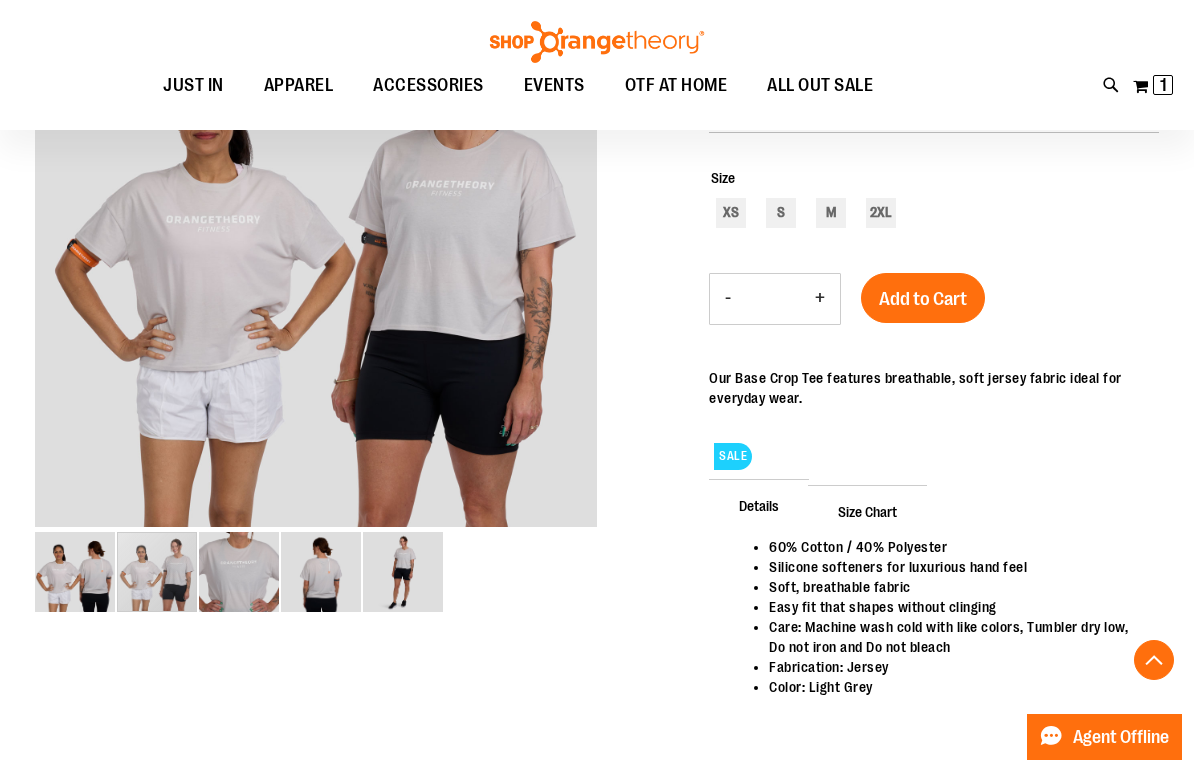 click at bounding box center (157, 572) 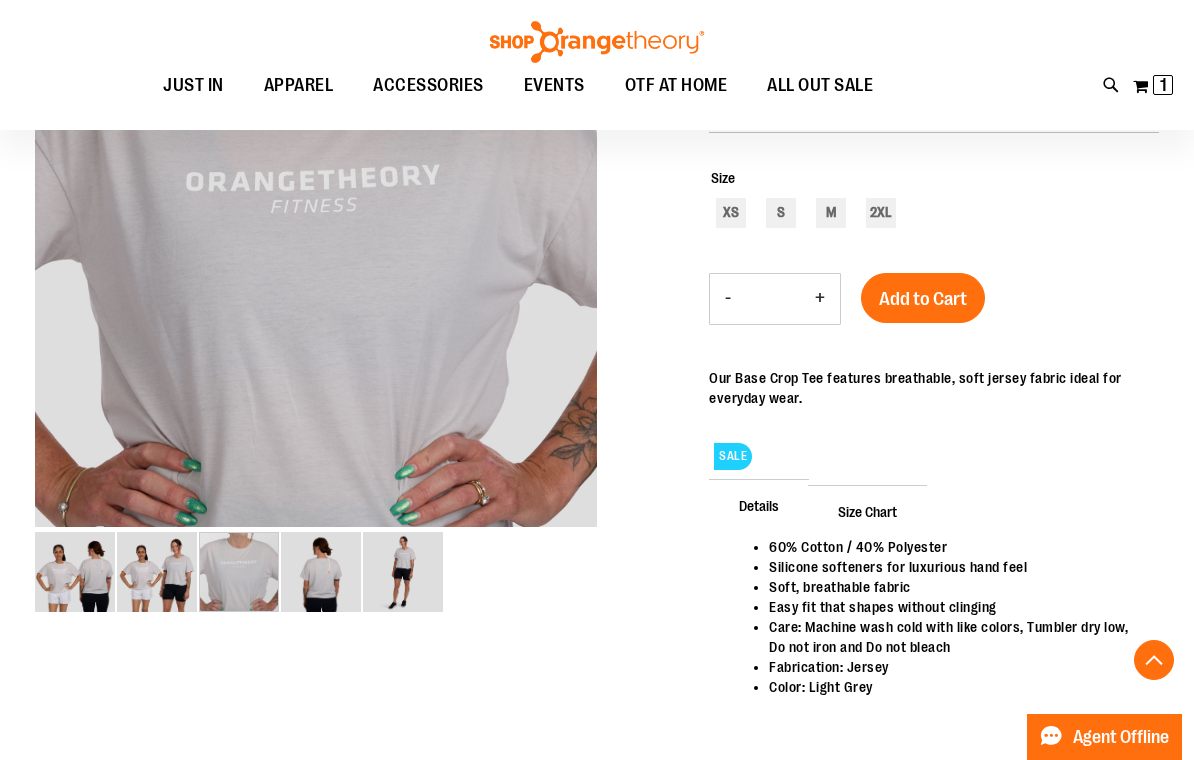 click at bounding box center [239, 572] 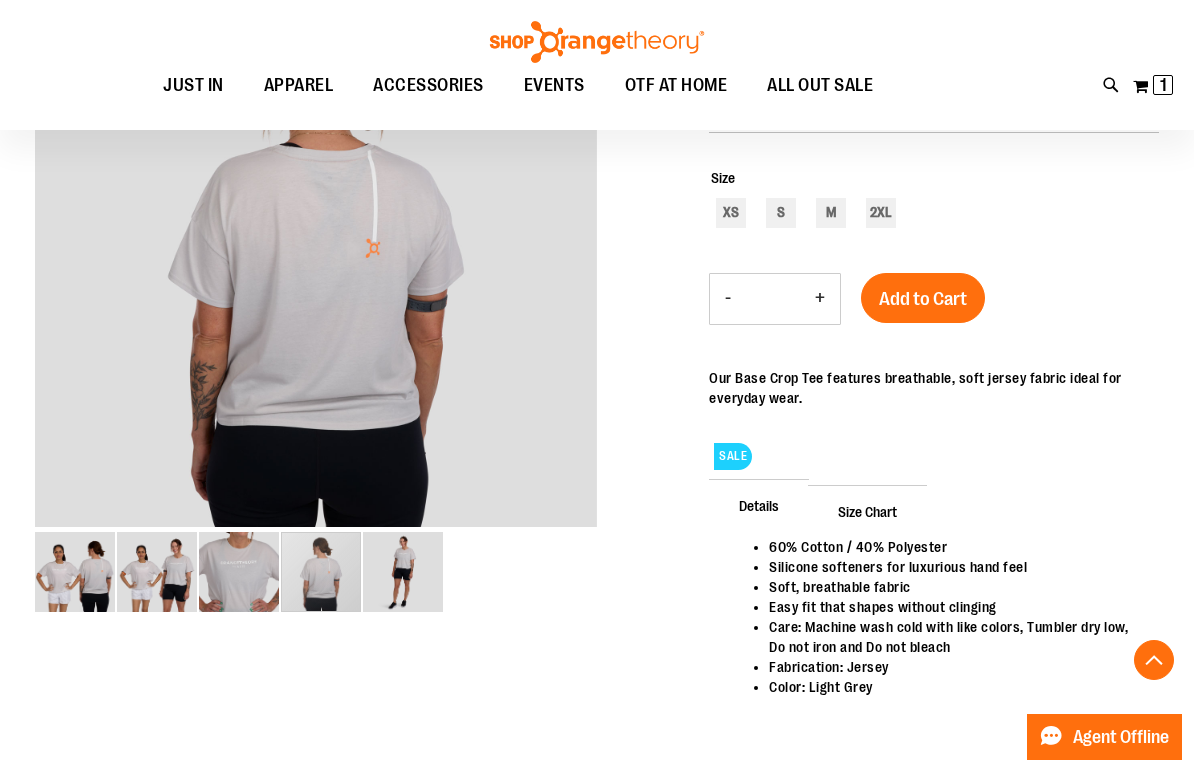 click at bounding box center [321, 572] 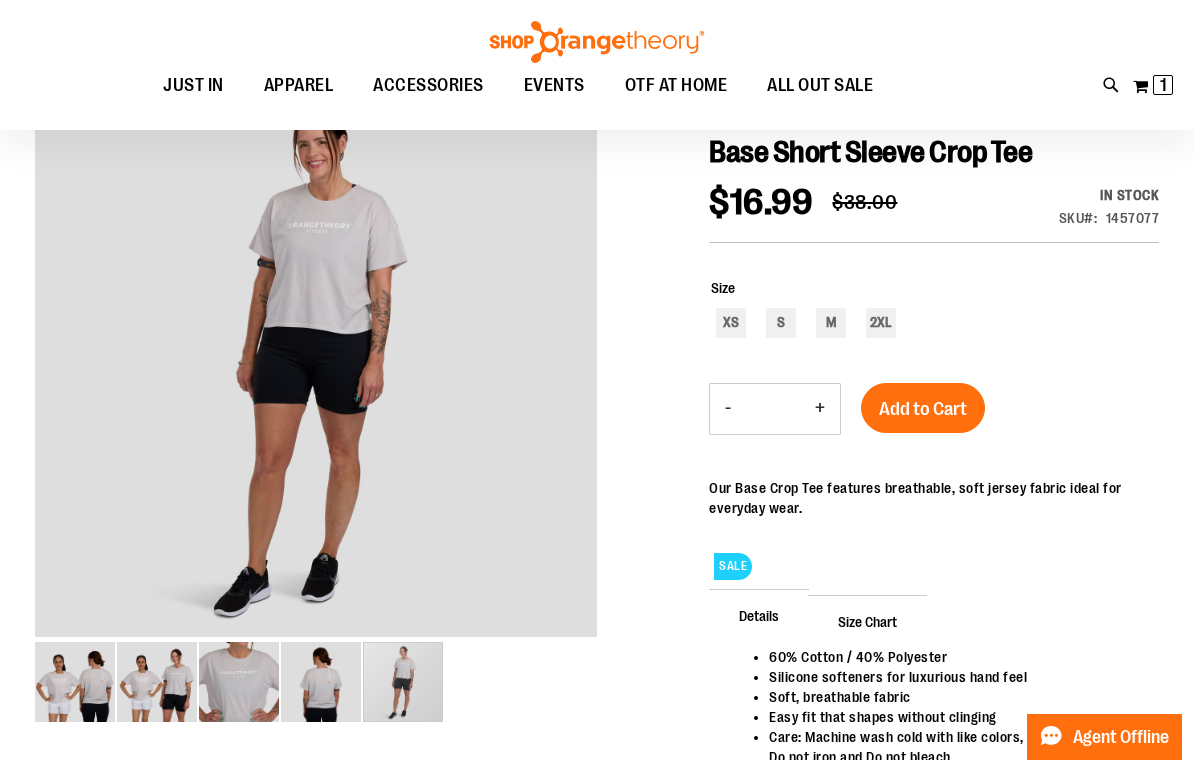 scroll, scrollTop: 263, scrollLeft: 0, axis: vertical 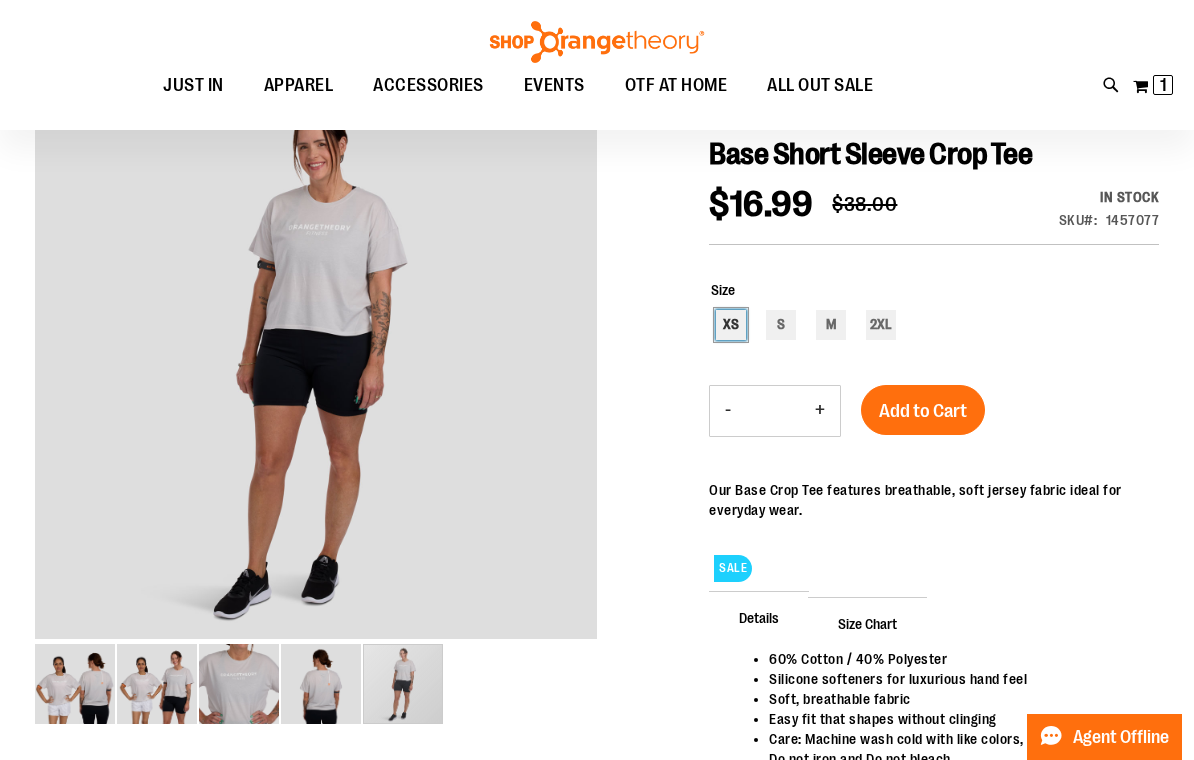 click on "XS" at bounding box center (731, 325) 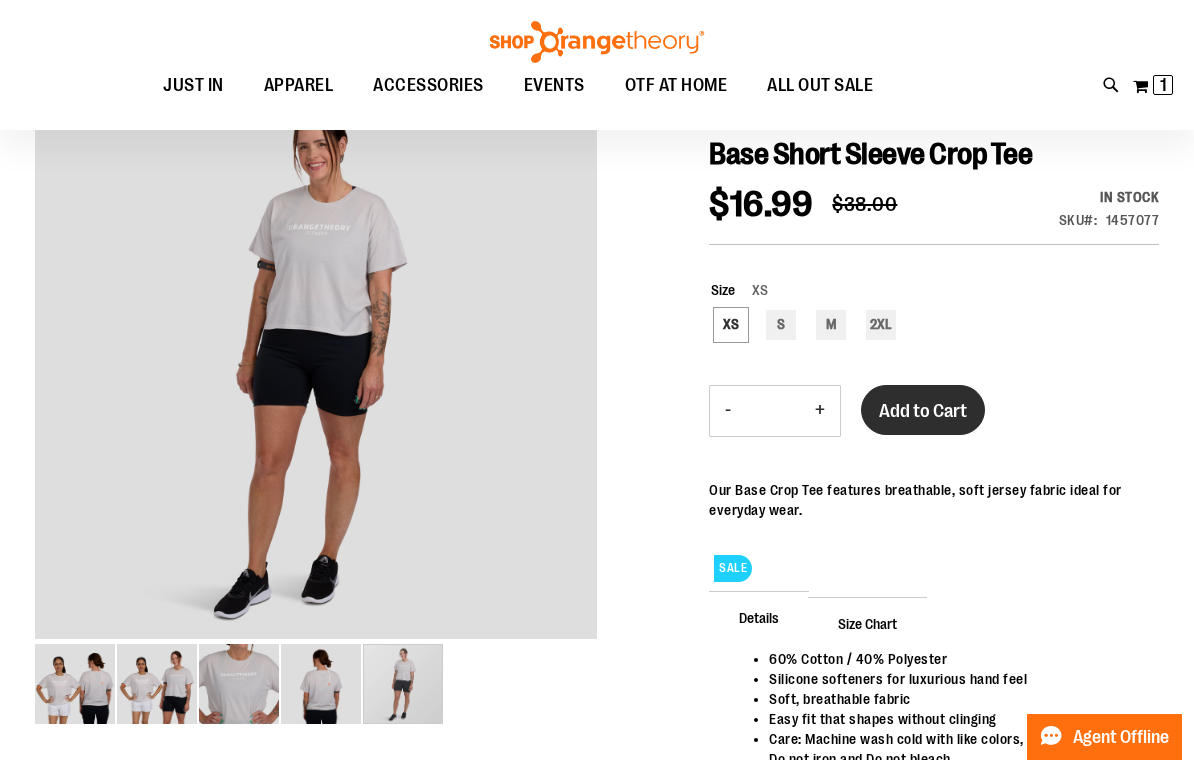click on "Add to Cart" at bounding box center (923, 411) 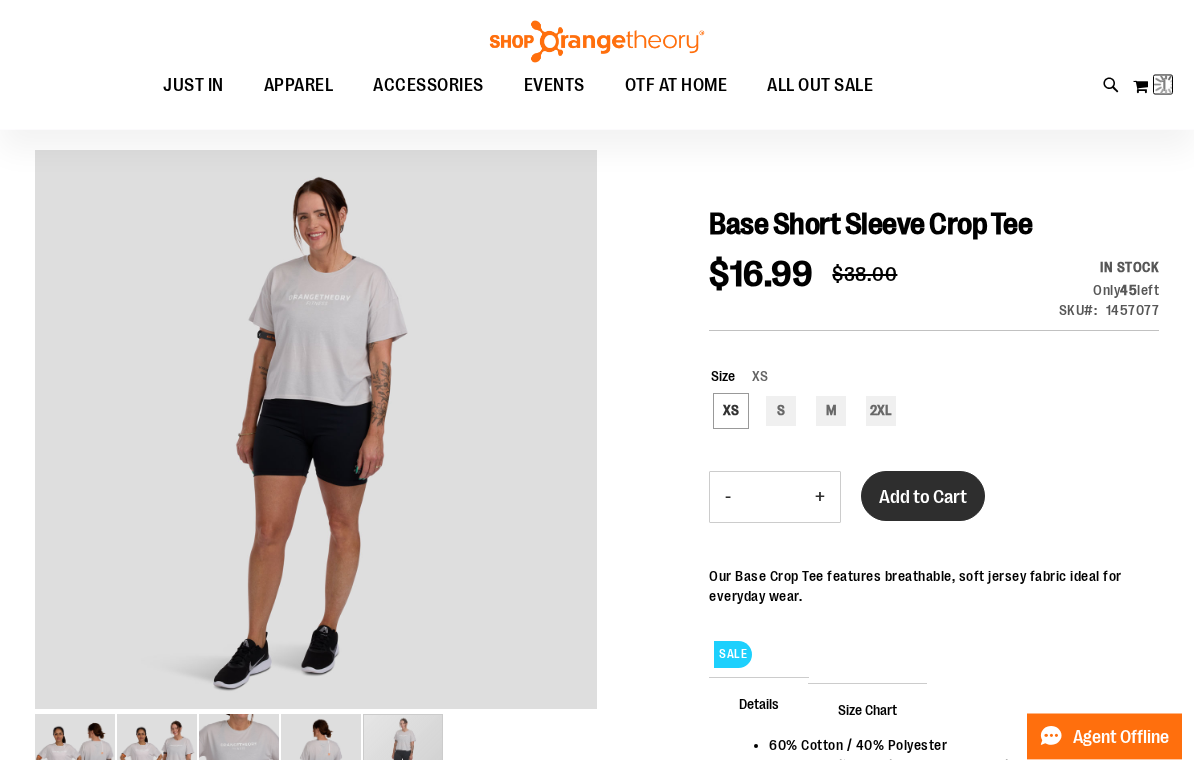 scroll, scrollTop: 0, scrollLeft: 0, axis: both 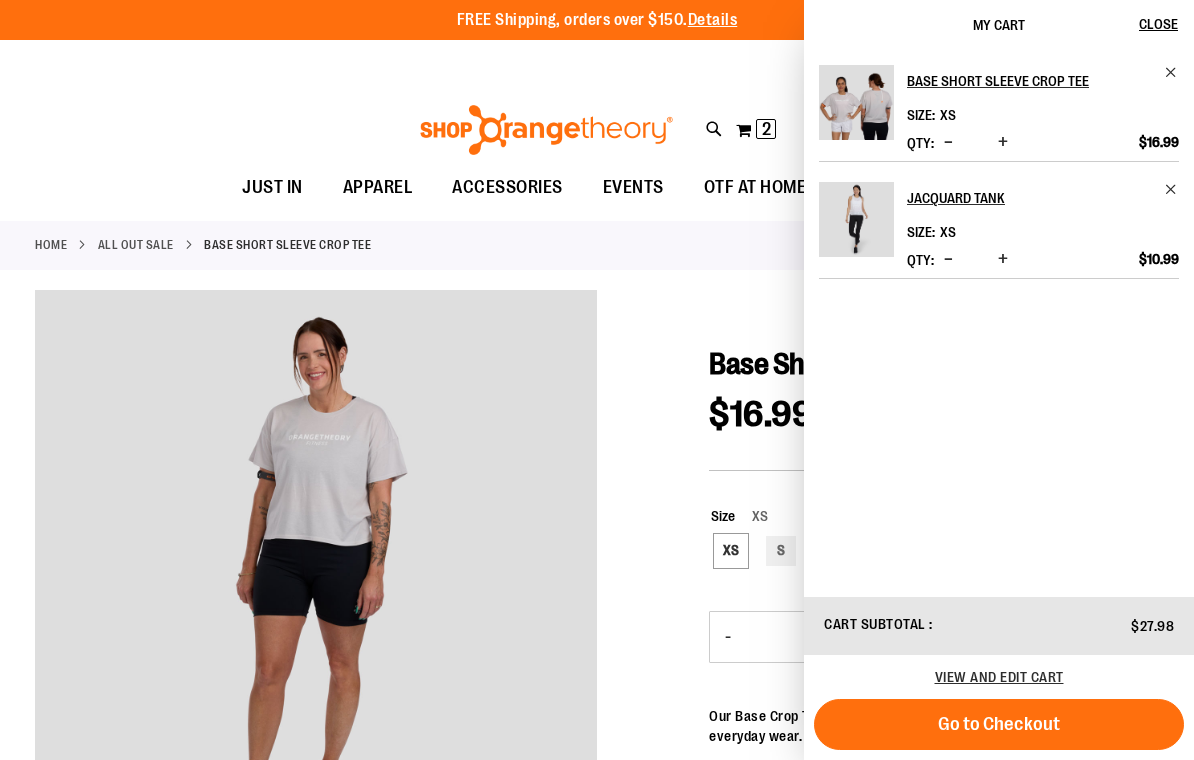 click at bounding box center [597, 703] 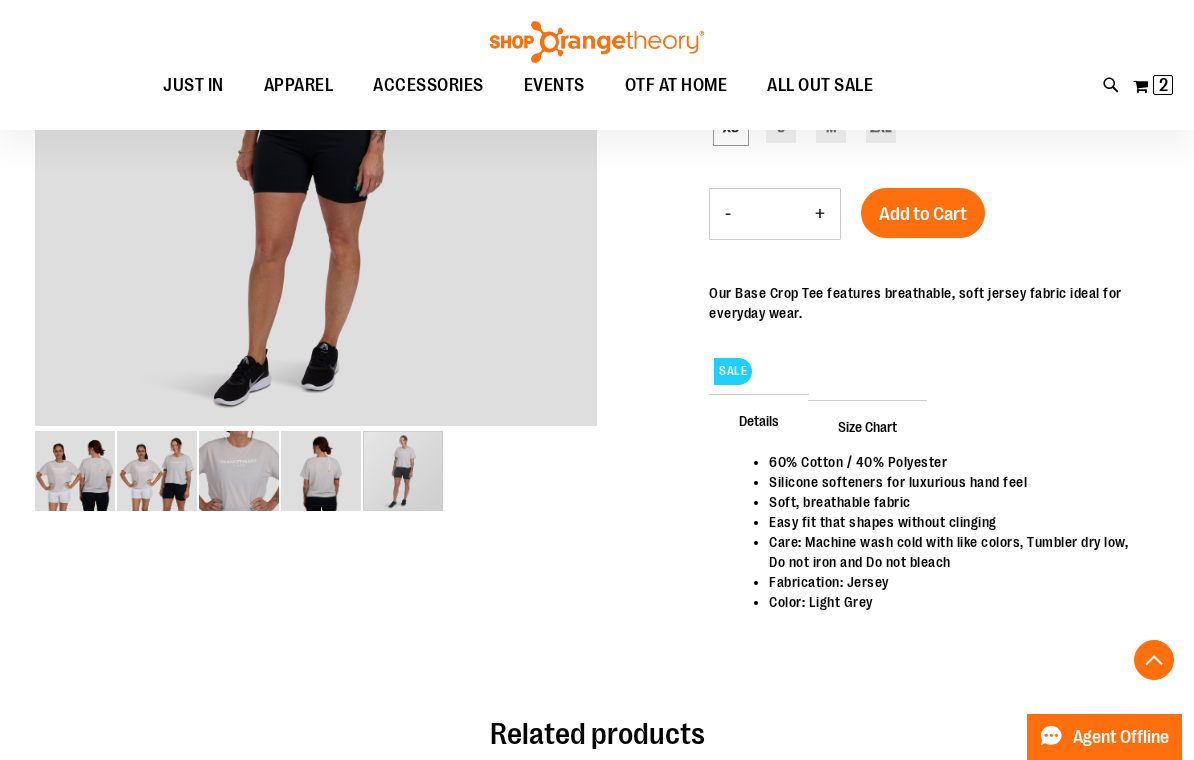 scroll, scrollTop: 437, scrollLeft: 0, axis: vertical 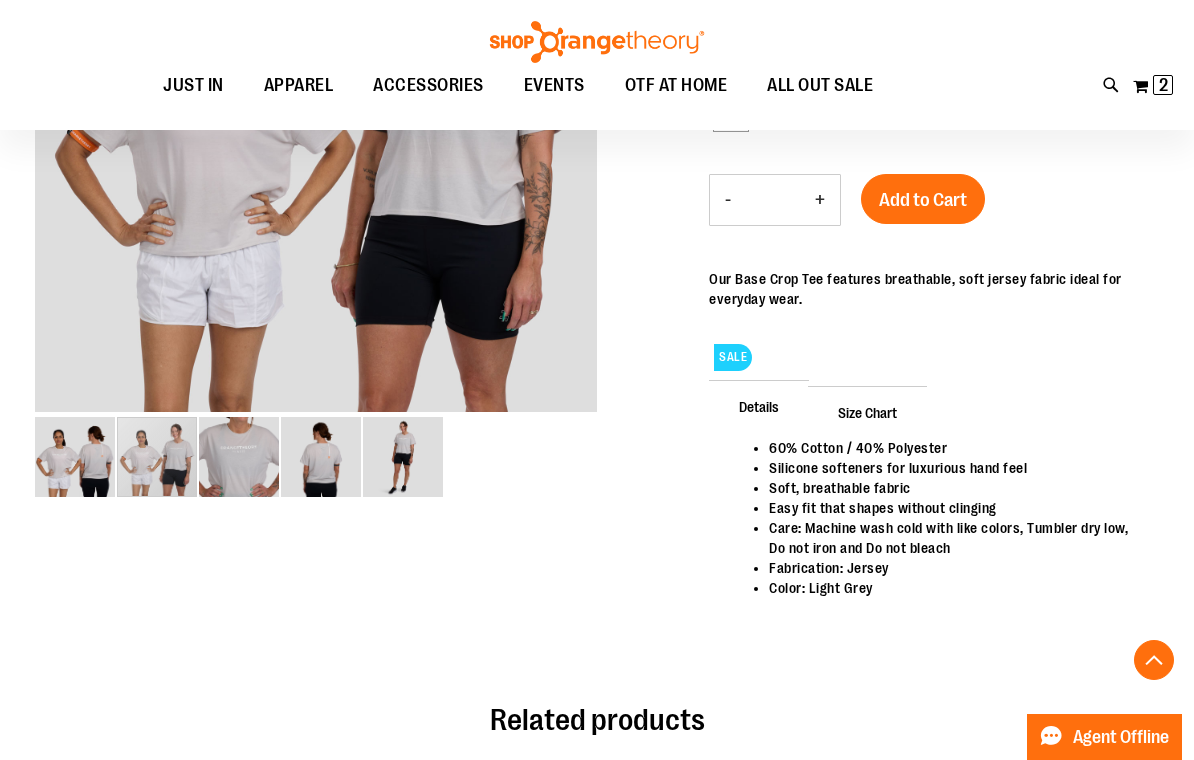 click at bounding box center [157, 457] 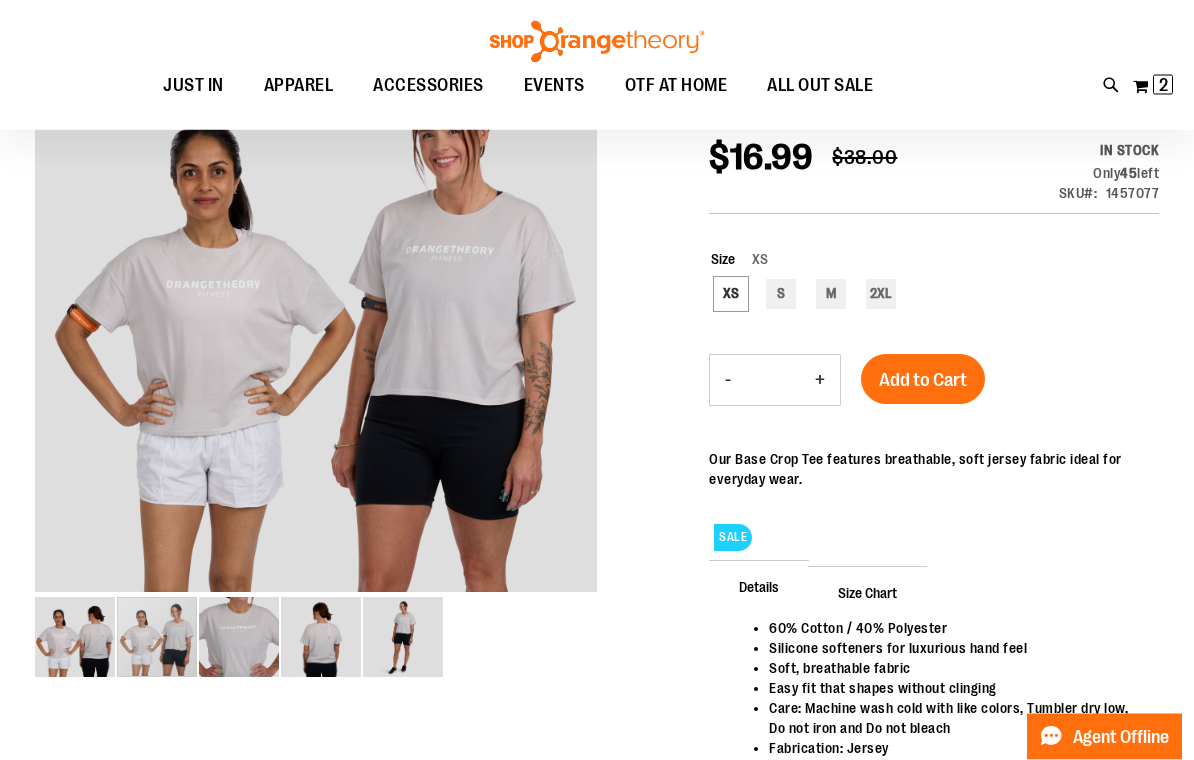 scroll, scrollTop: 239, scrollLeft: 0, axis: vertical 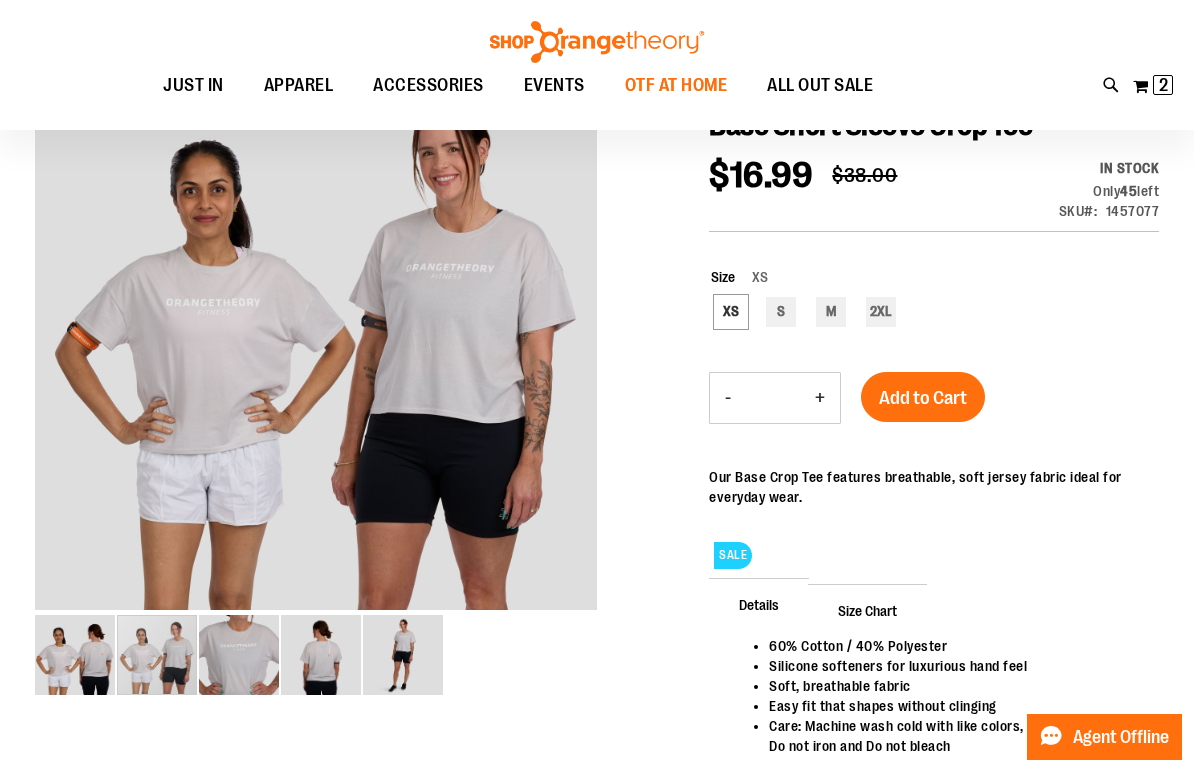 click on "OTF AT HOME" at bounding box center (676, 85) 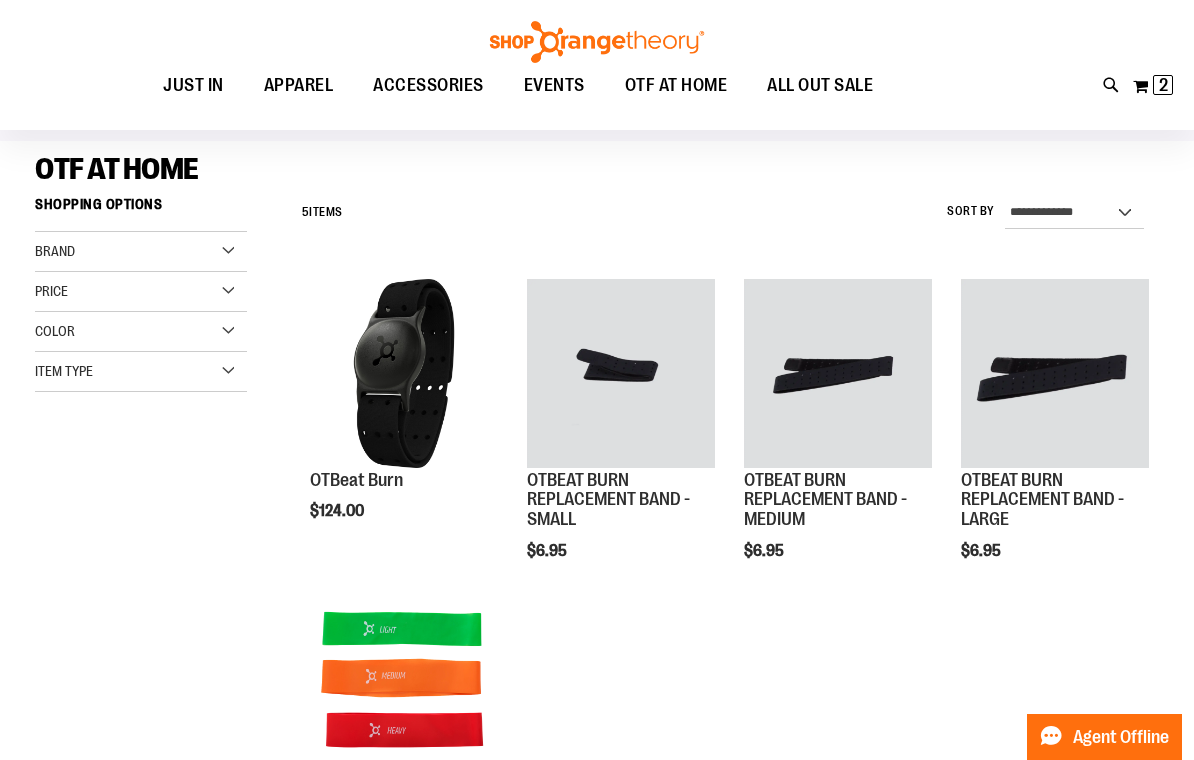 scroll, scrollTop: 0, scrollLeft: 0, axis: both 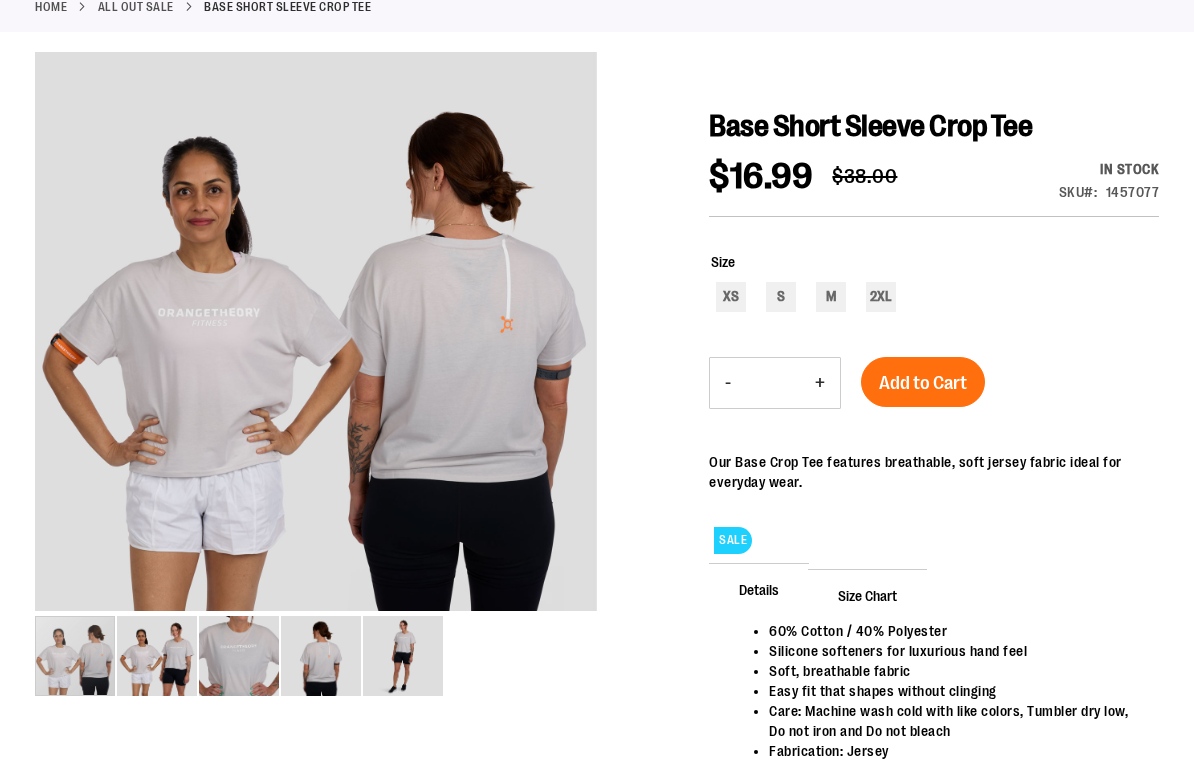 click on "SALE" at bounding box center [934, 535] 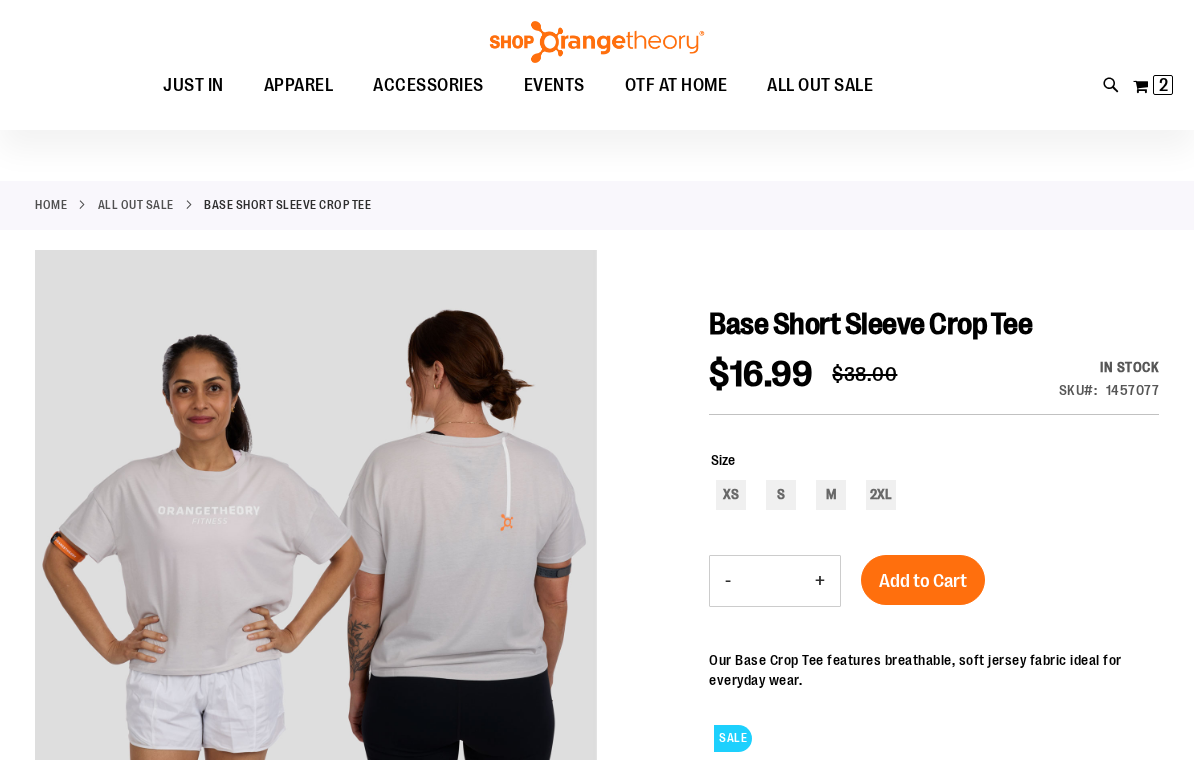 scroll, scrollTop: 0, scrollLeft: 0, axis: both 